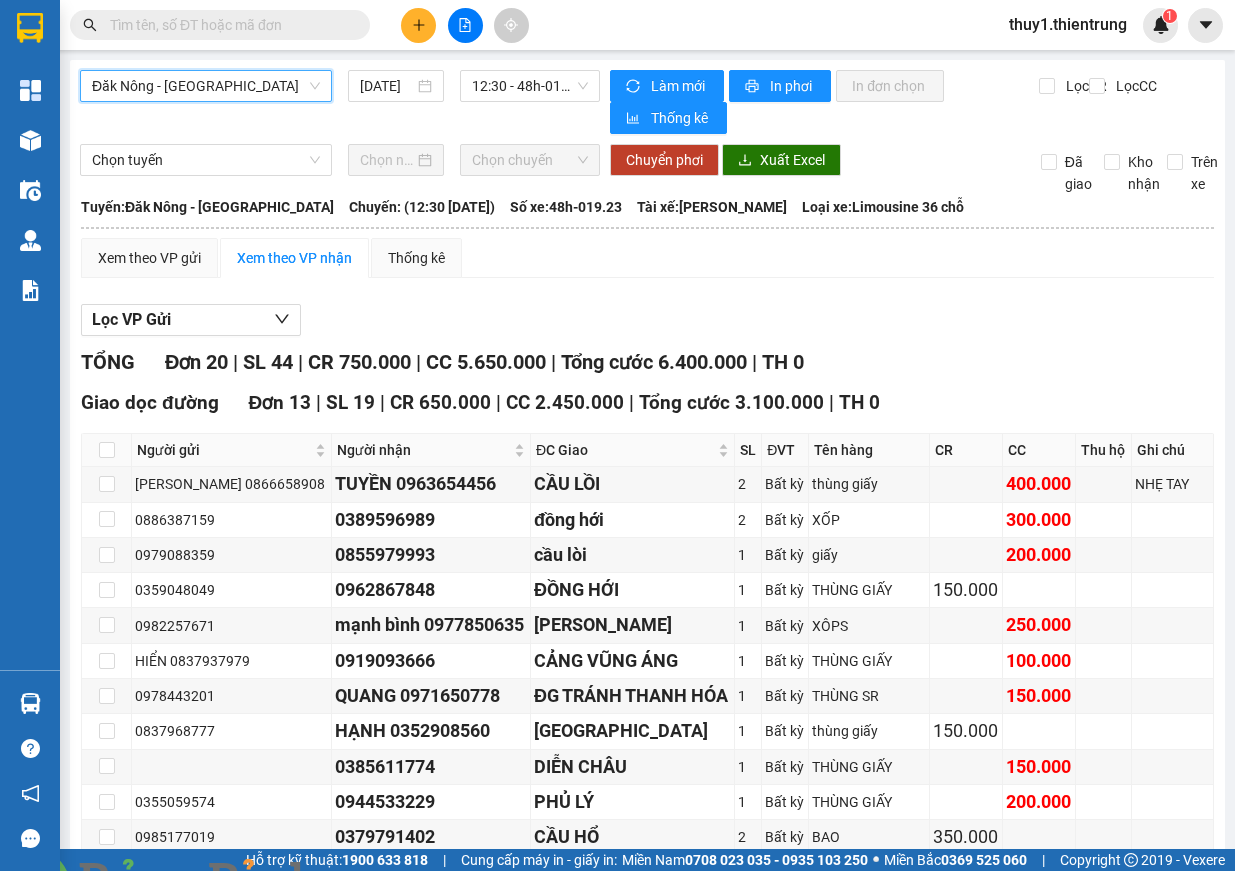 scroll, scrollTop: 0, scrollLeft: 0, axis: both 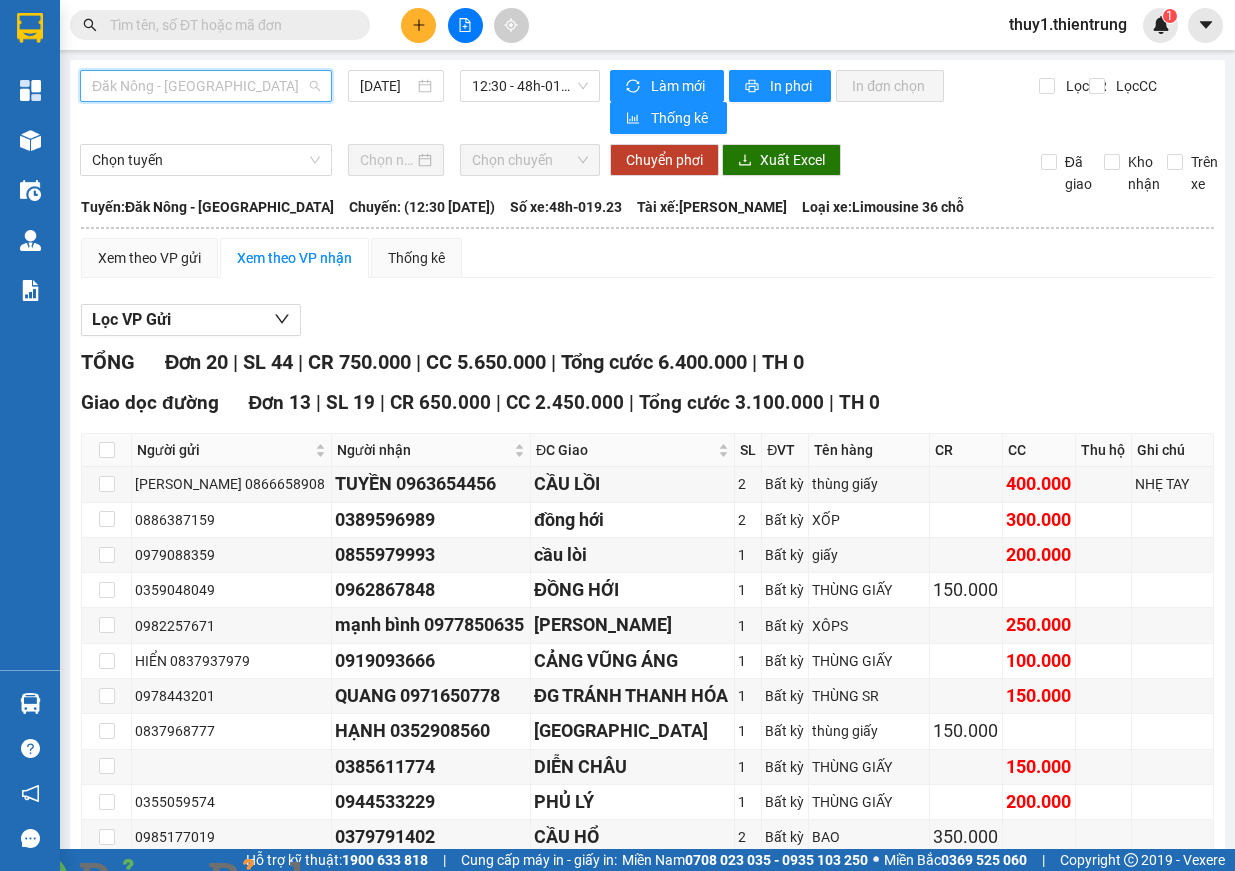 click on "Đăk Nông - [GEOGRAPHIC_DATA]" at bounding box center [206, 86] 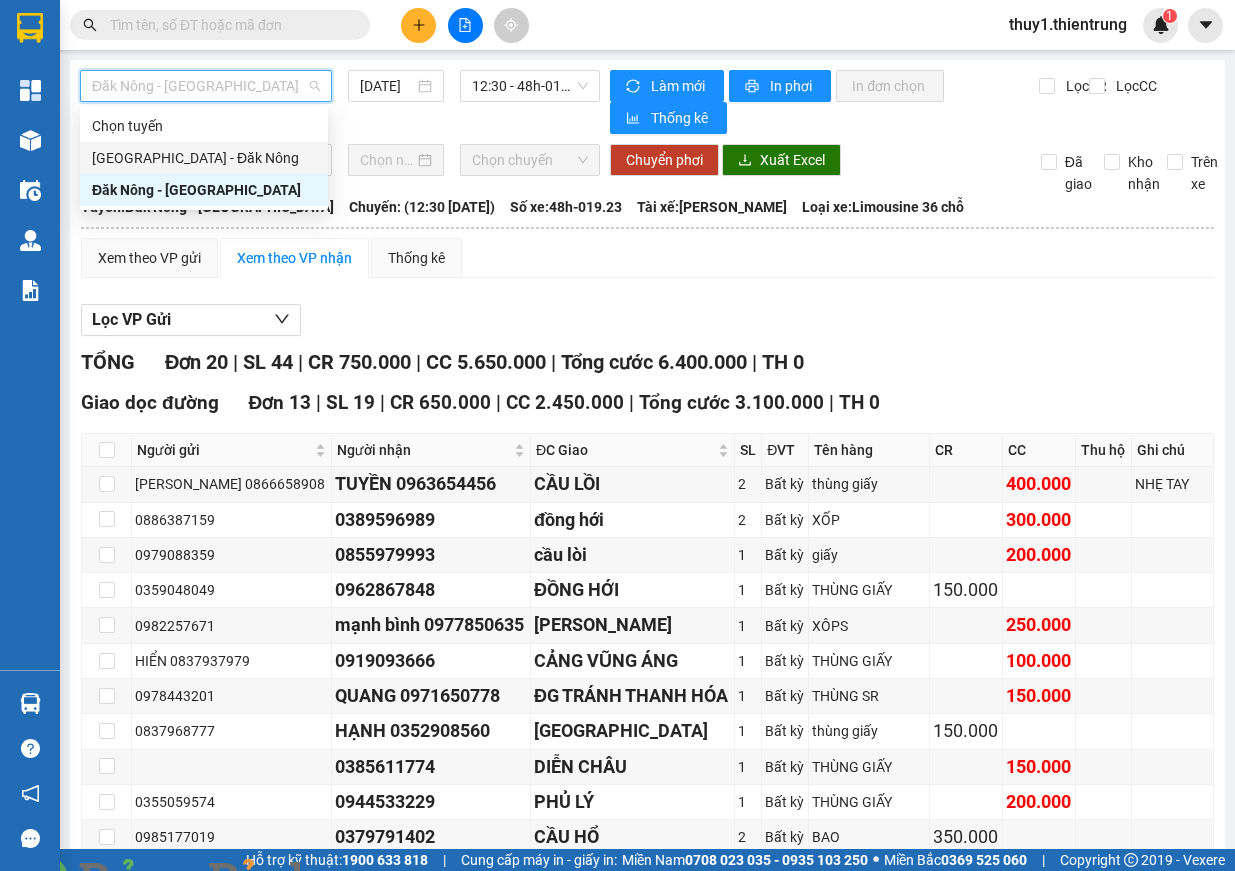 click on "[GEOGRAPHIC_DATA] - Đăk Nông" at bounding box center [204, 158] 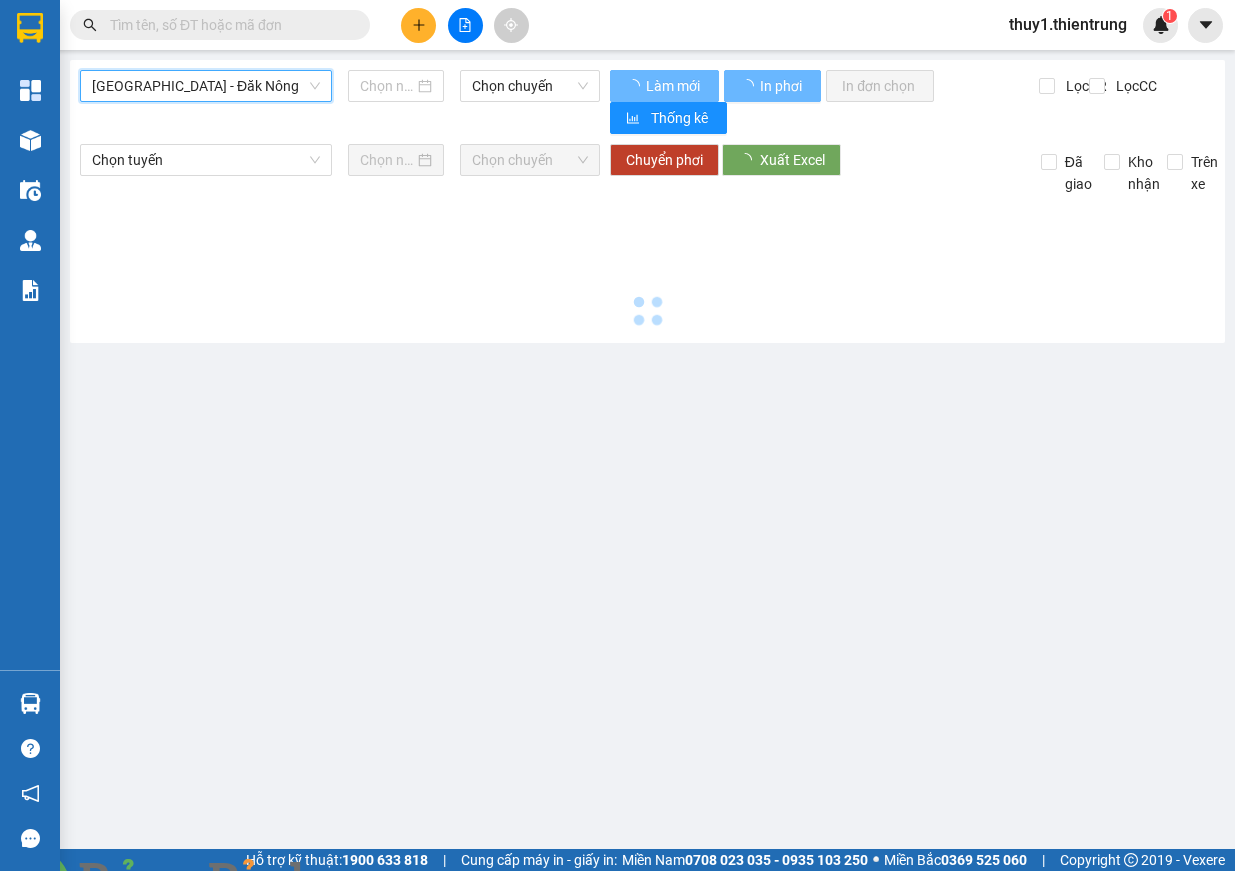 type on "[DATE]" 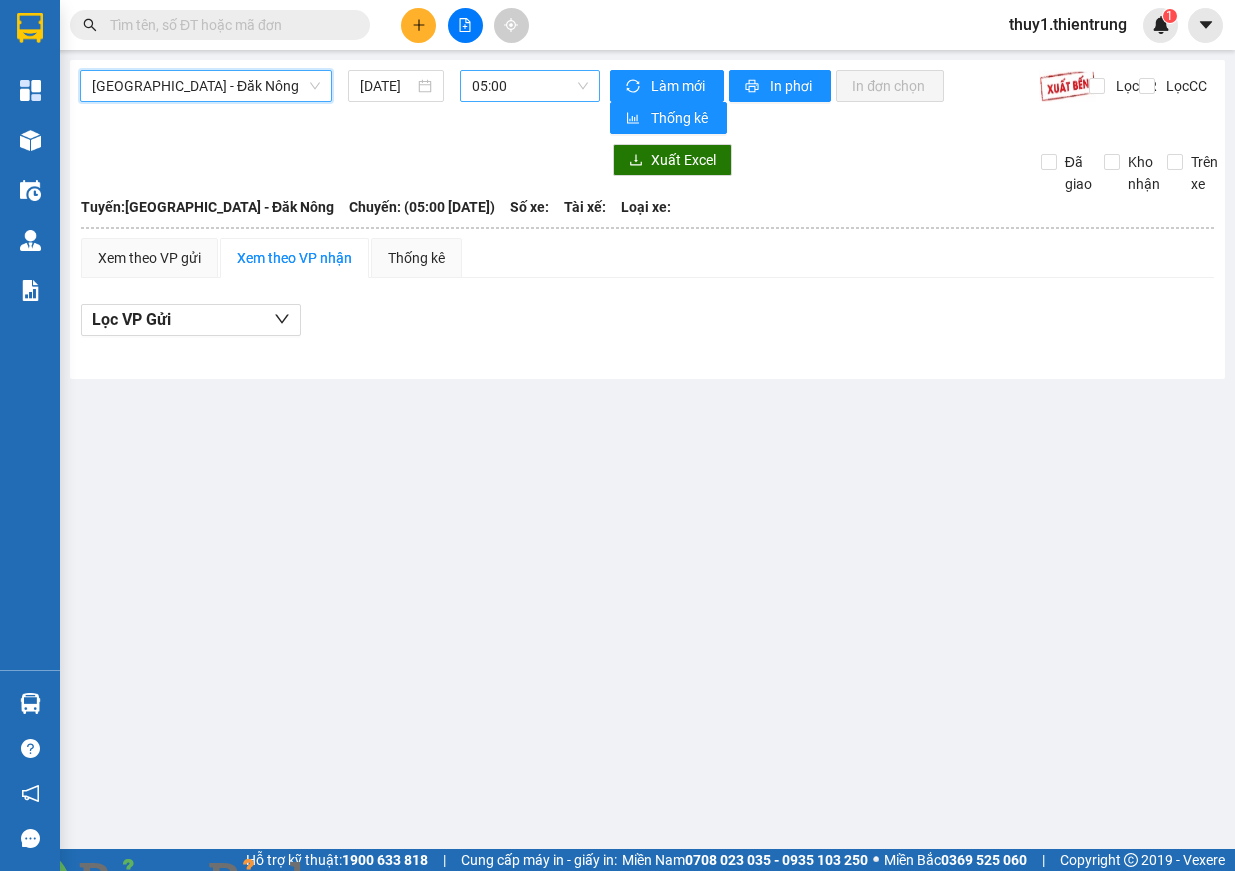 click on "05:00" at bounding box center [530, 86] 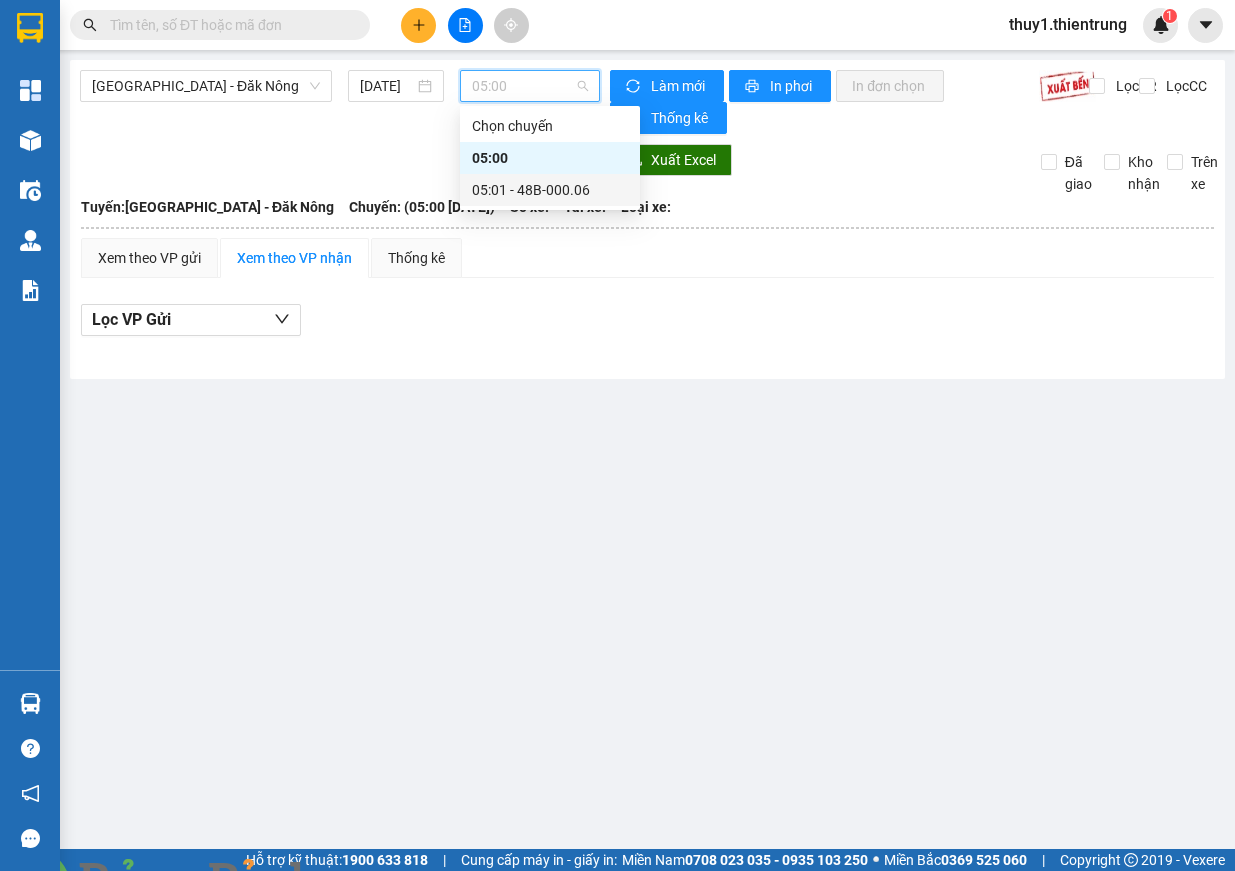 click on "05:01     - 48B-000.06" at bounding box center (550, 190) 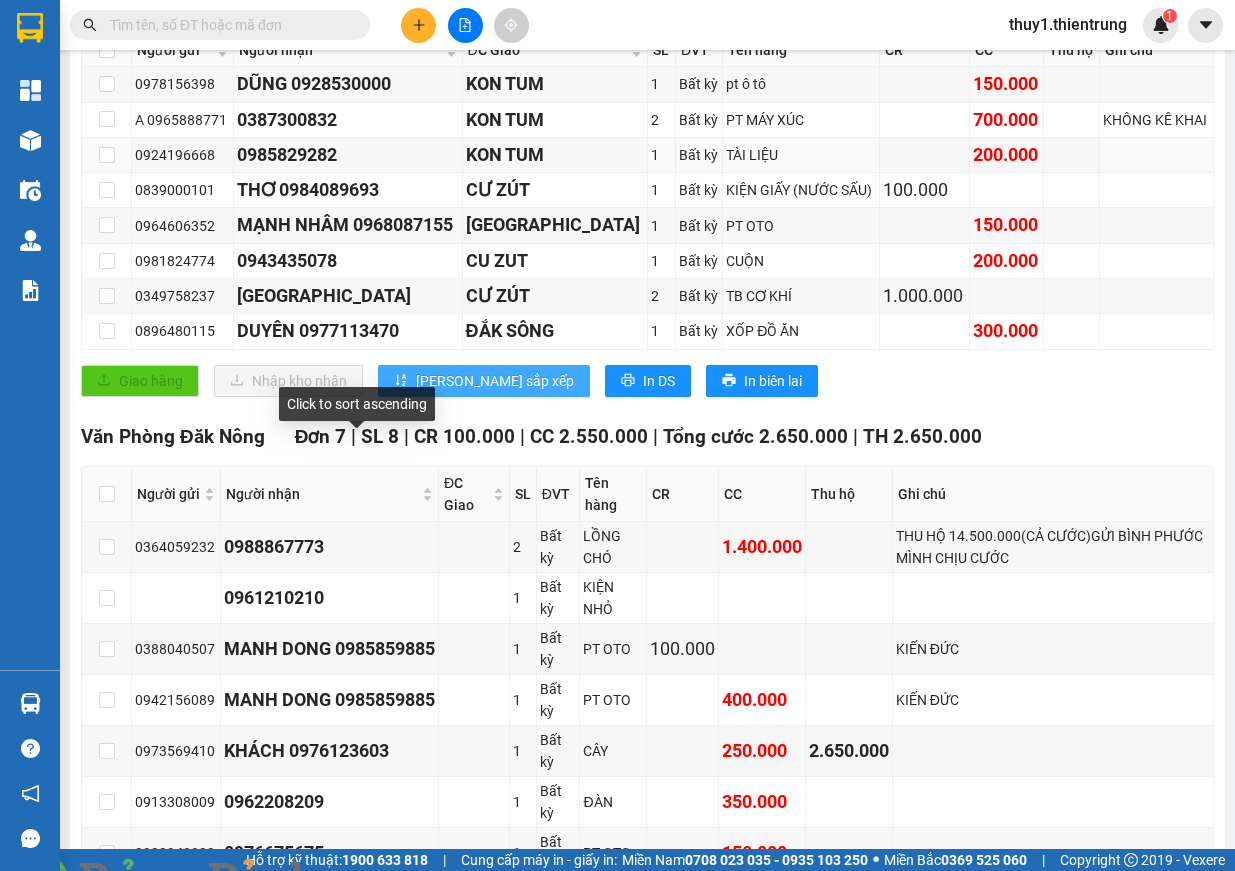 scroll, scrollTop: 500, scrollLeft: 0, axis: vertical 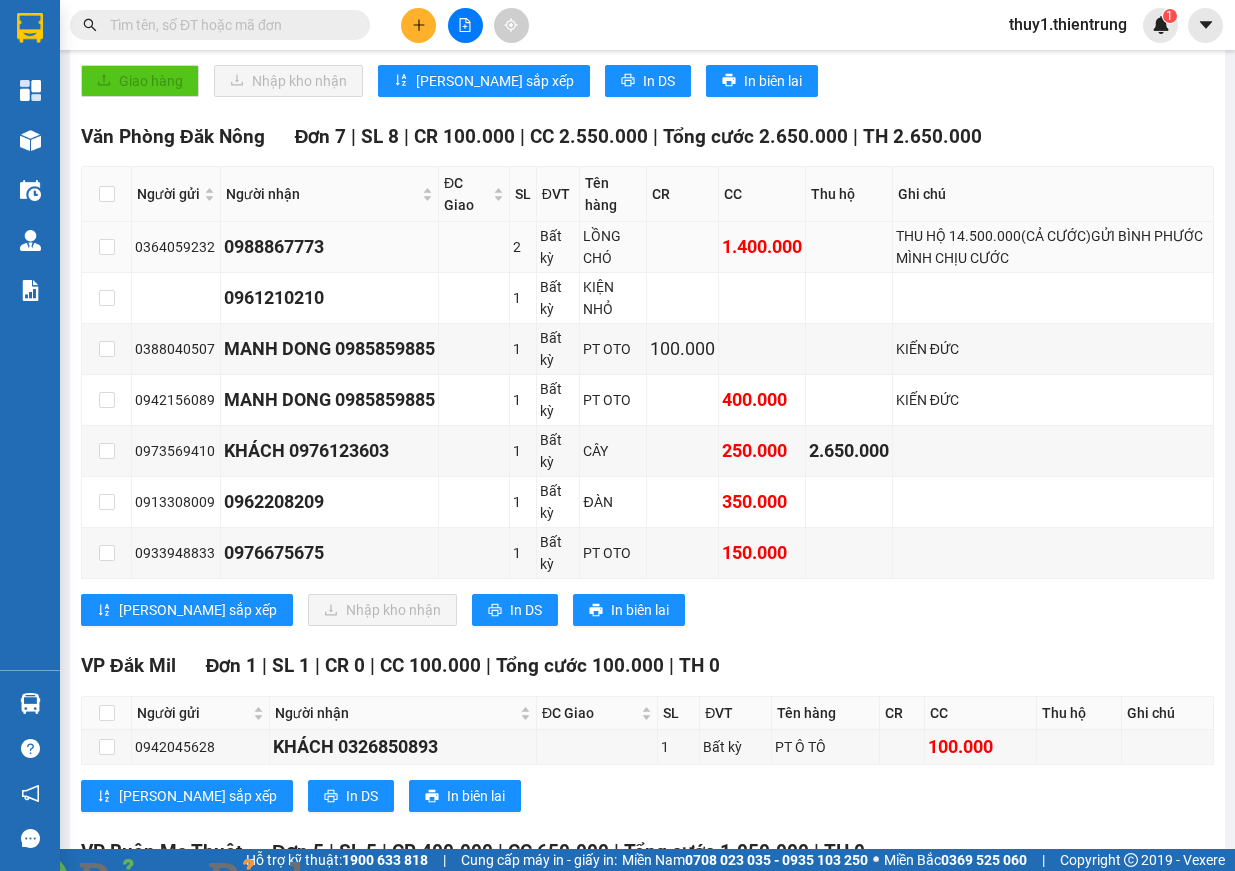drag, startPoint x: 227, startPoint y: 252, endPoint x: 339, endPoint y: 249, distance: 112.04017 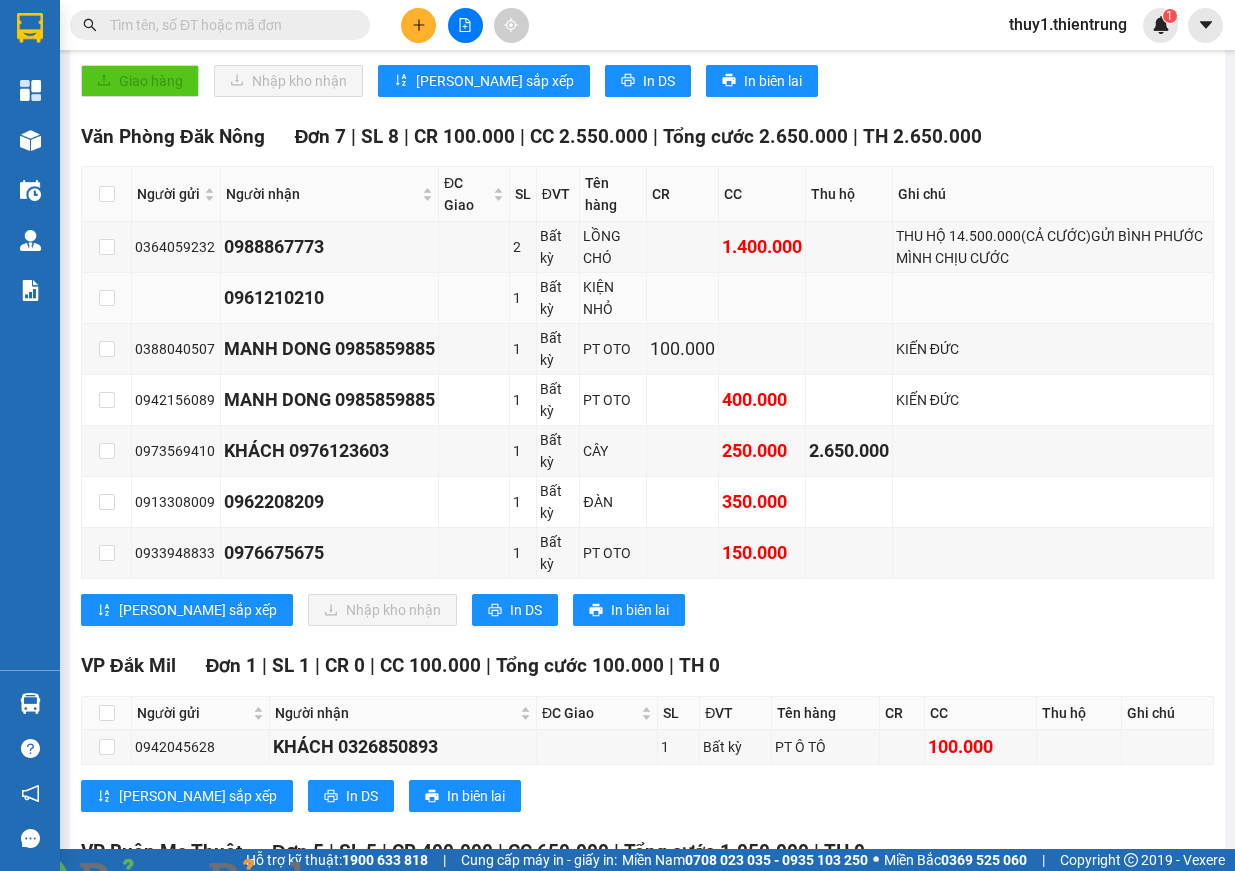 copy on "0988867773" 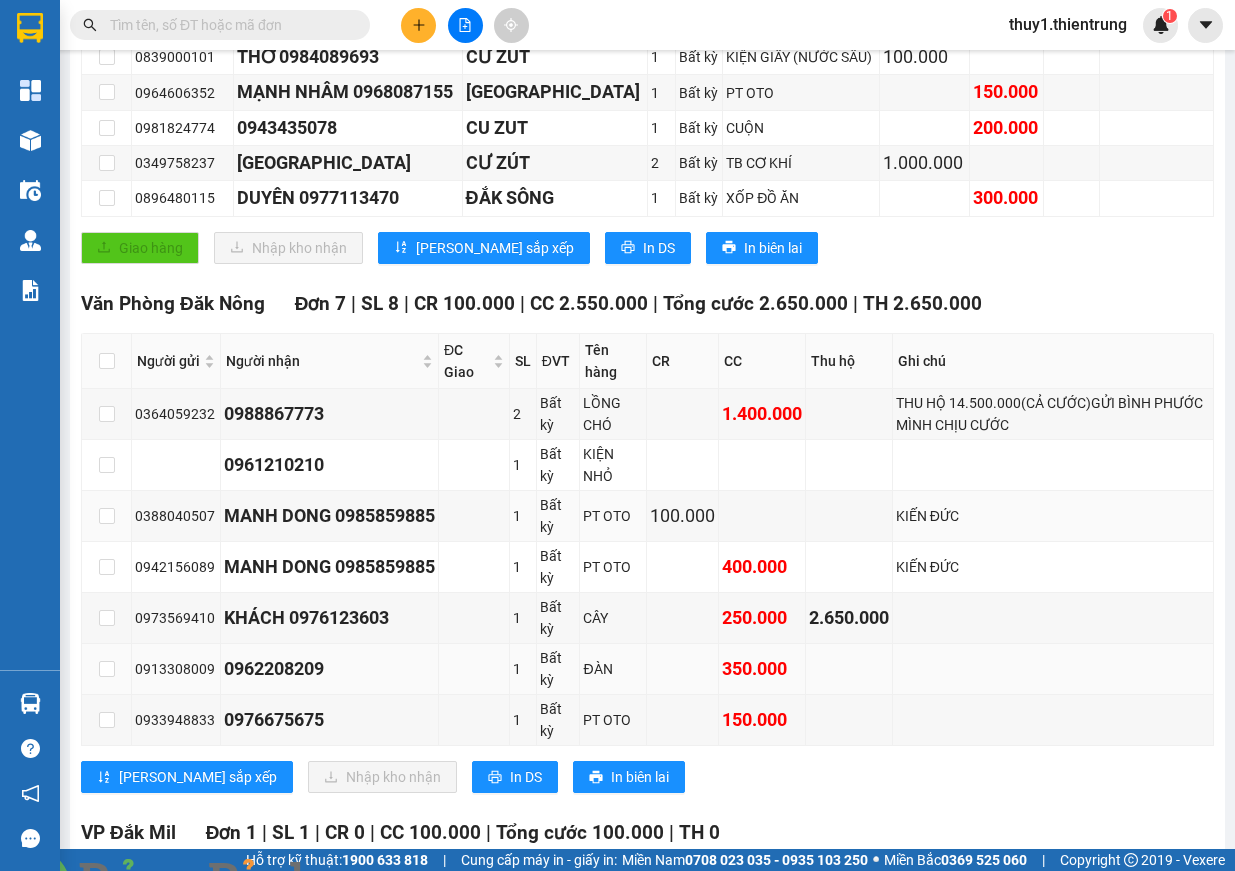 scroll, scrollTop: 733, scrollLeft: 0, axis: vertical 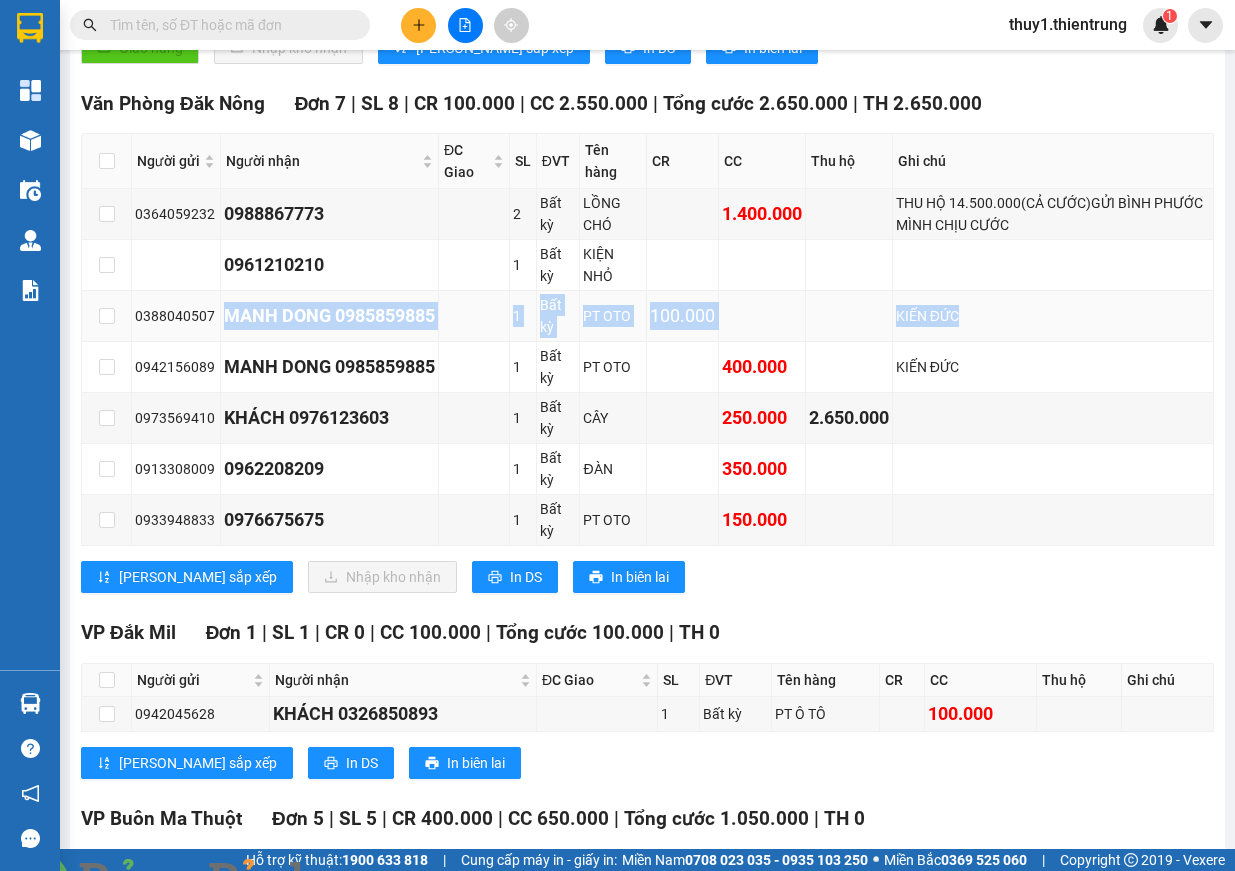drag, startPoint x: 230, startPoint y: 315, endPoint x: 995, endPoint y: 319, distance: 765.01044 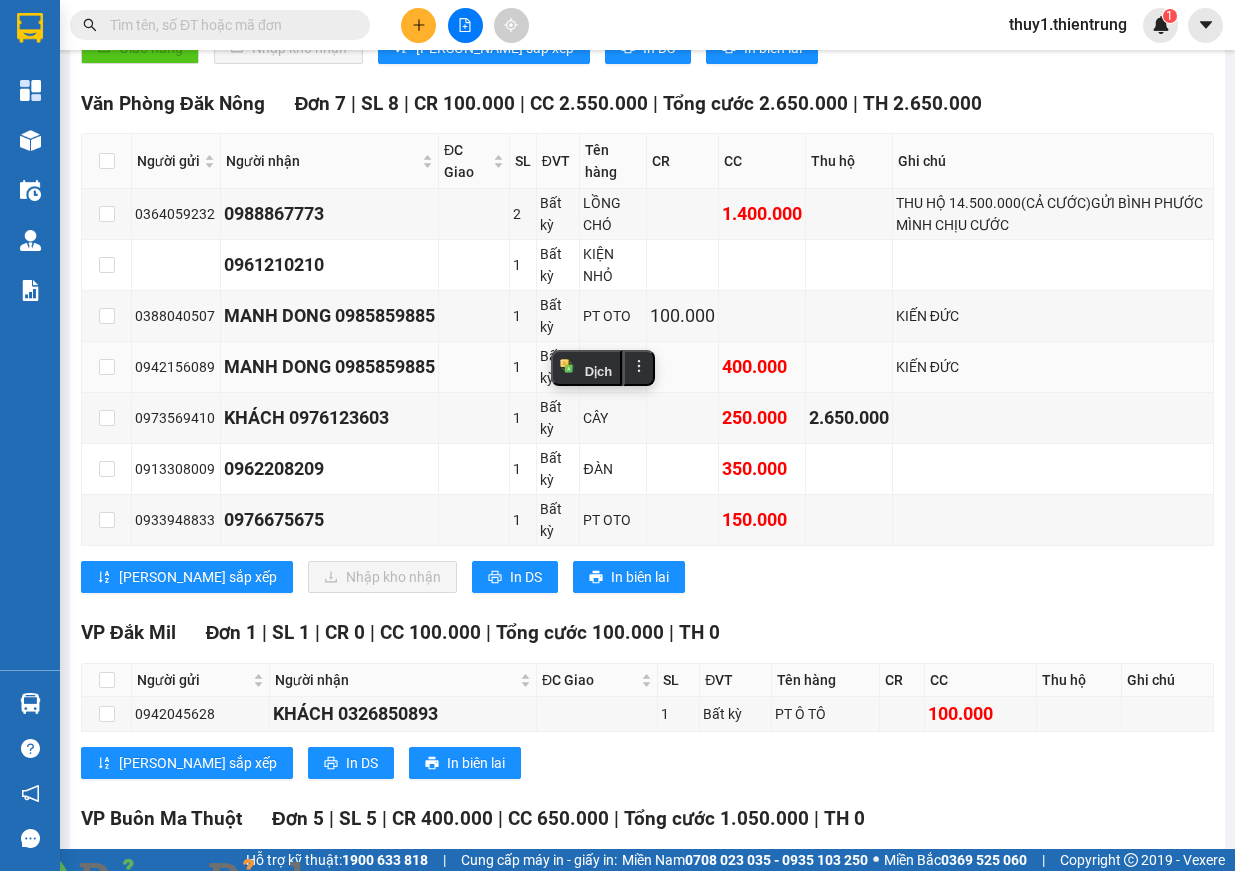 click at bounding box center [849, 367] 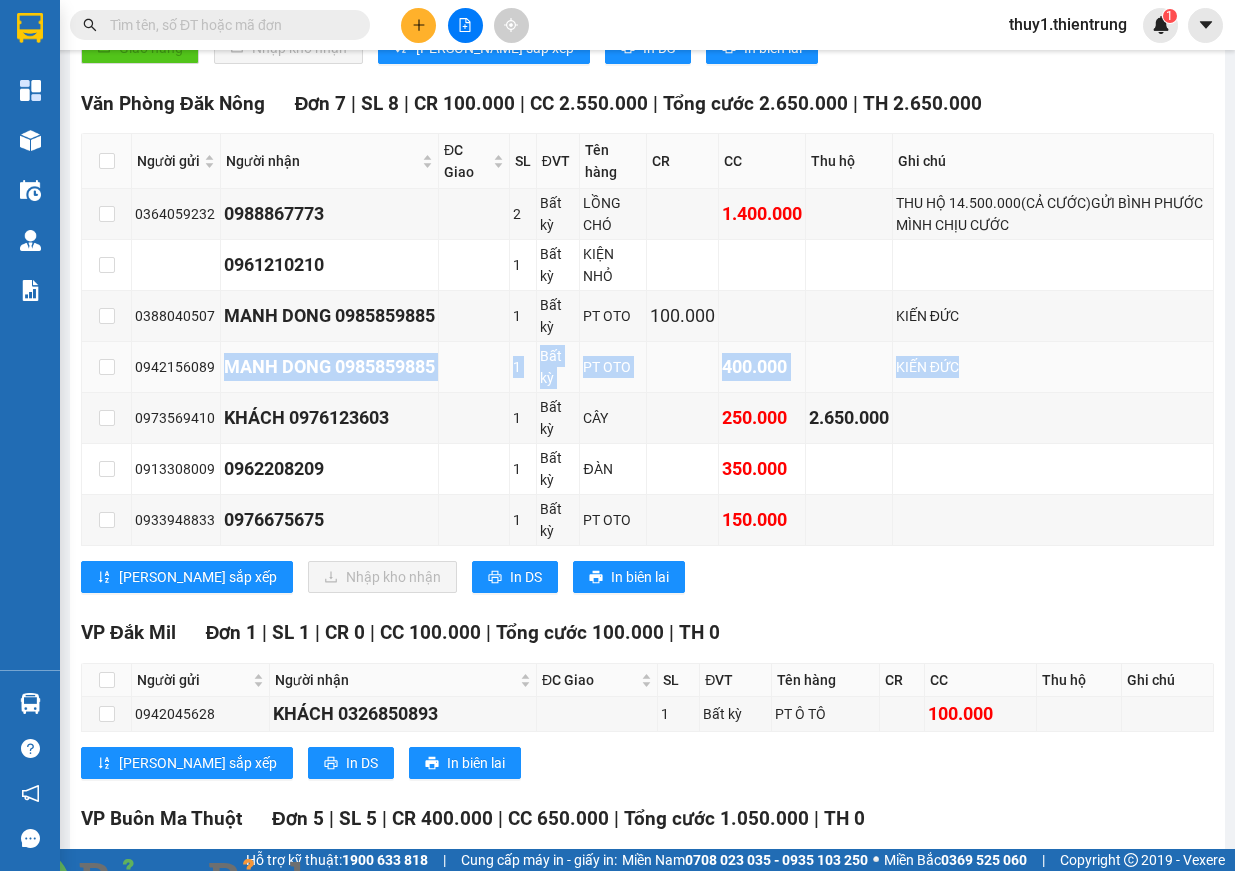 drag, startPoint x: 227, startPoint y: 369, endPoint x: 1041, endPoint y: 365, distance: 814.0098 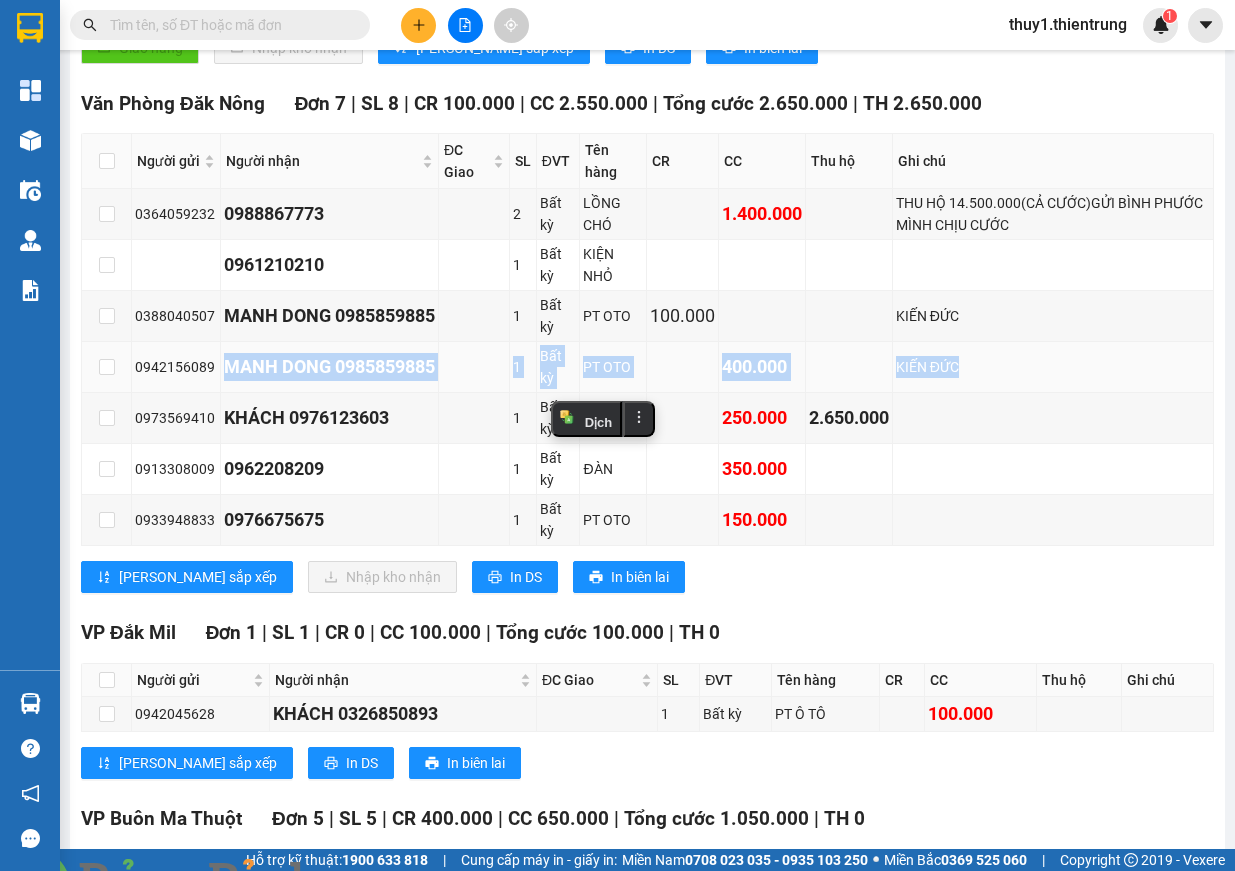 copy on "MANH DONG 0985859885 1 Bất kỳ  PT OTO 400.000 KIẾN ĐỨC" 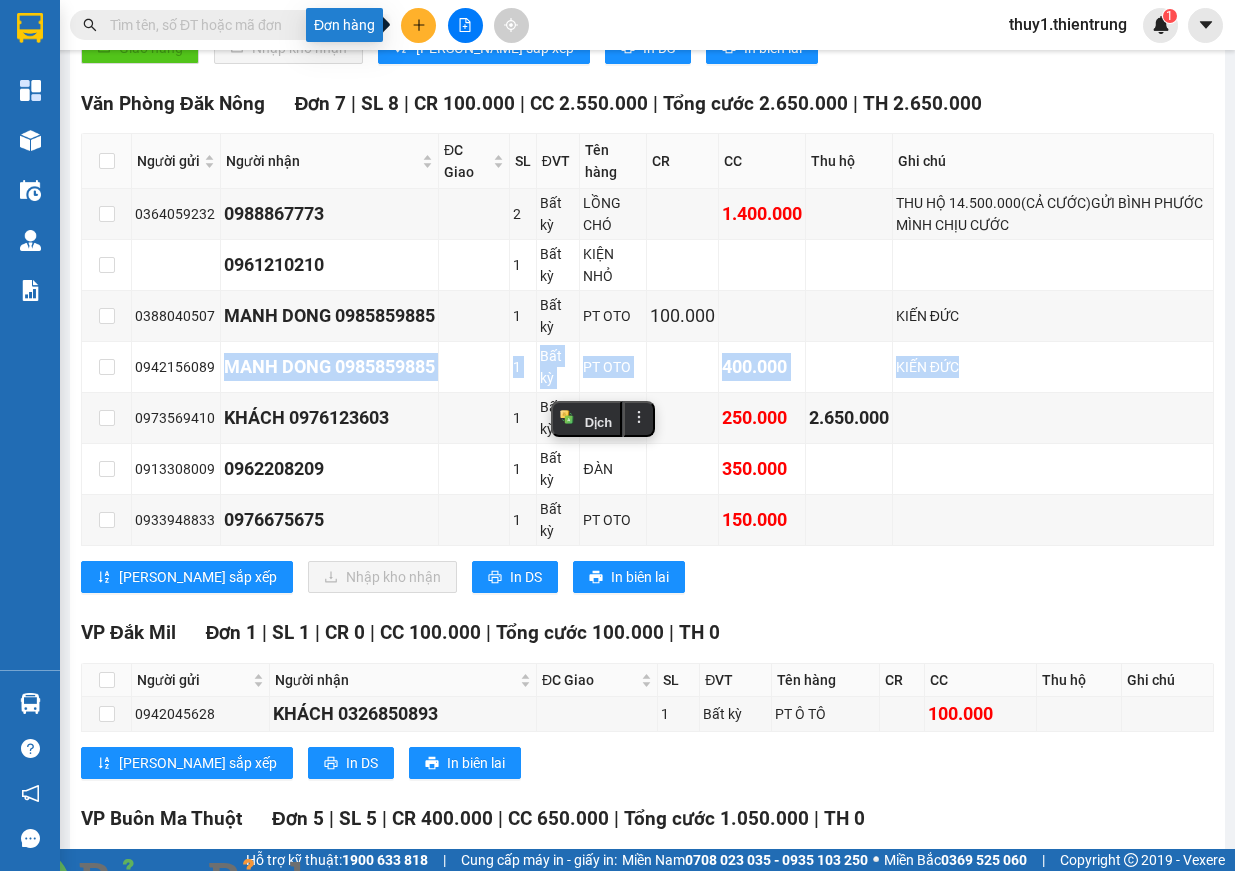 click at bounding box center (418, 25) 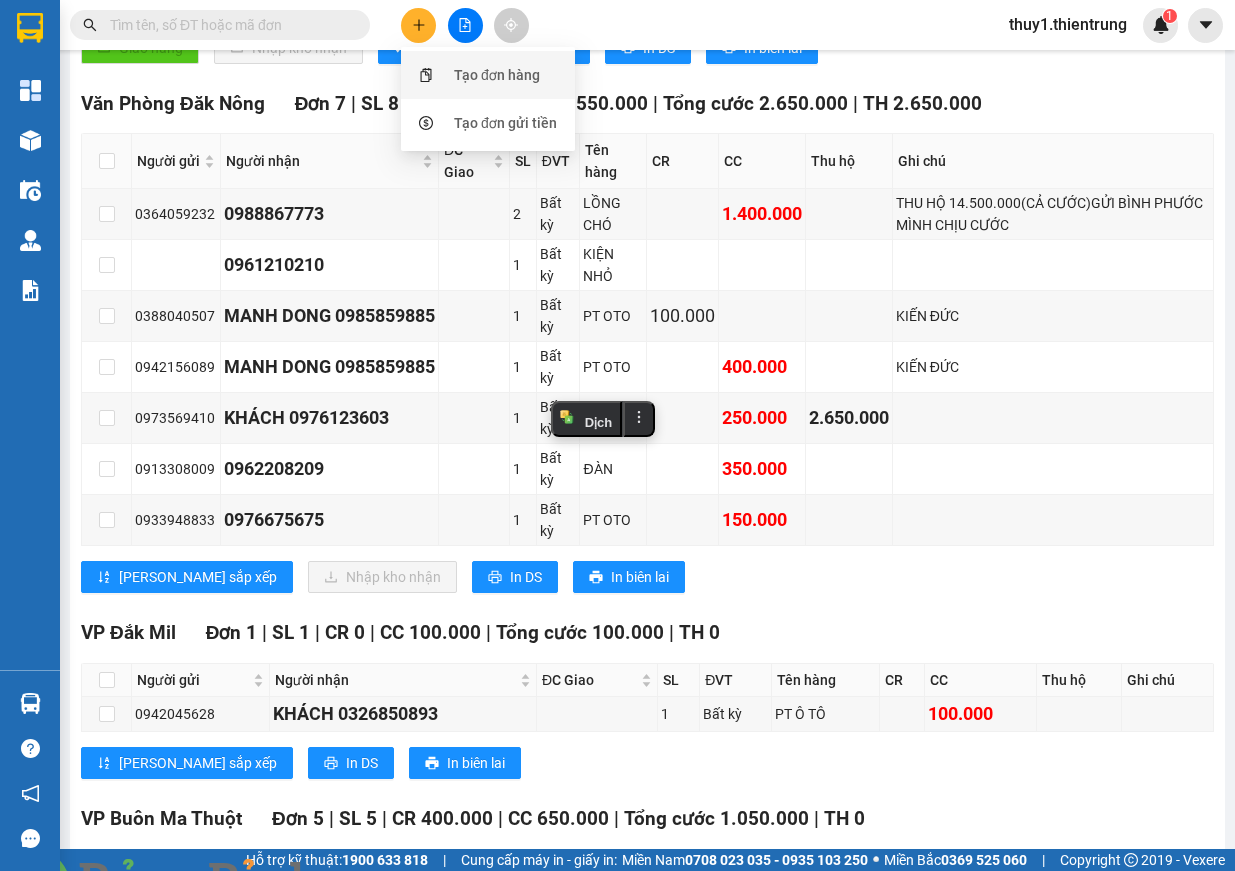 click on "Tạo đơn hàng" at bounding box center [488, 75] 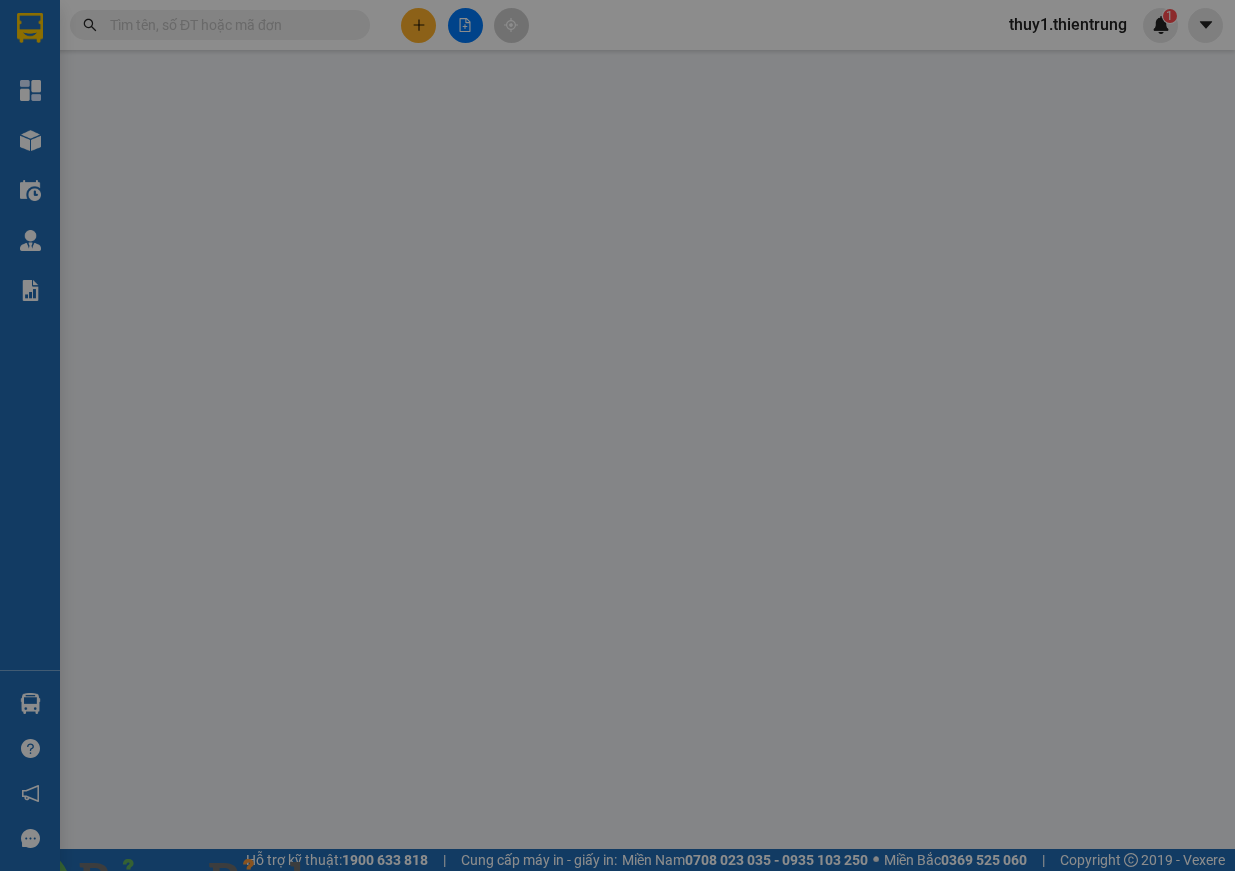 scroll, scrollTop: 0, scrollLeft: 0, axis: both 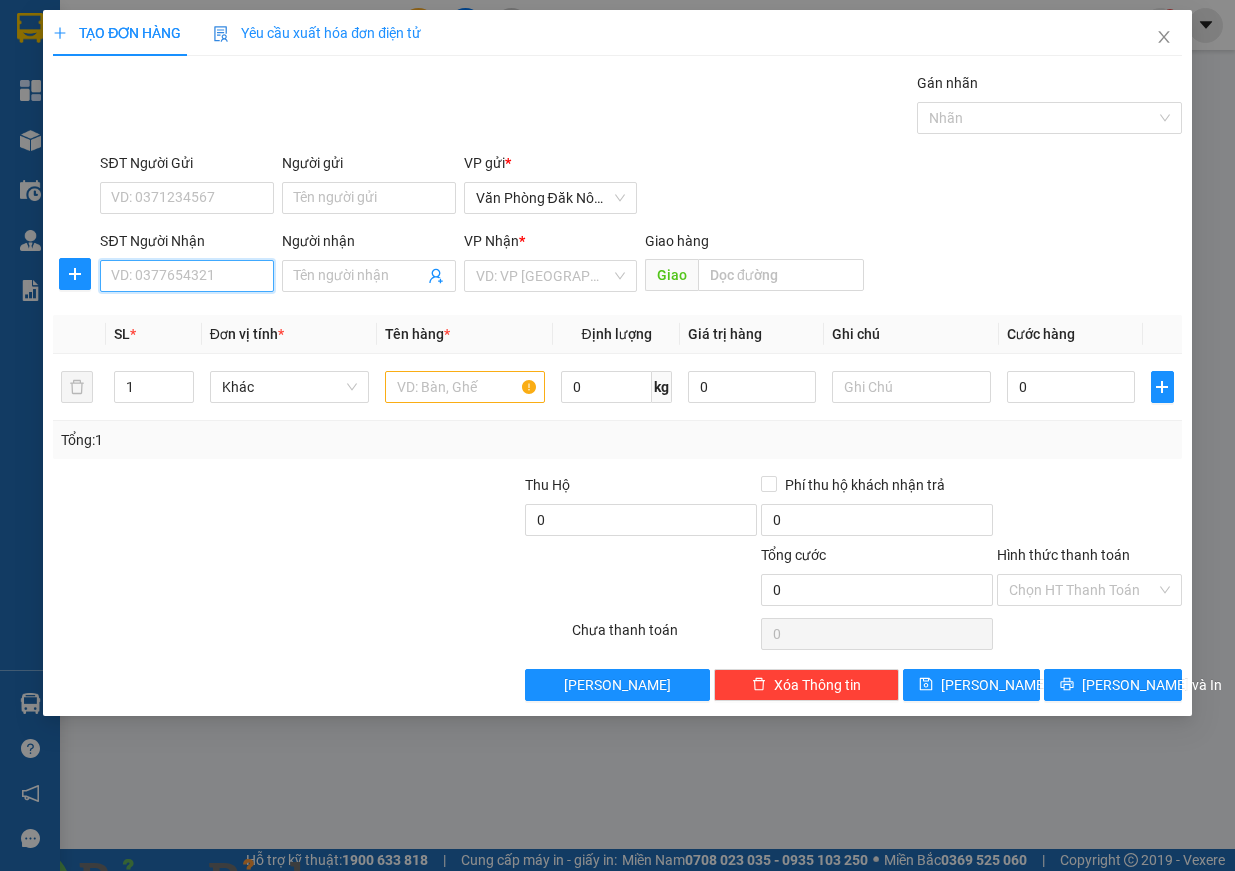 click on "SĐT Người Nhận" at bounding box center (187, 276) 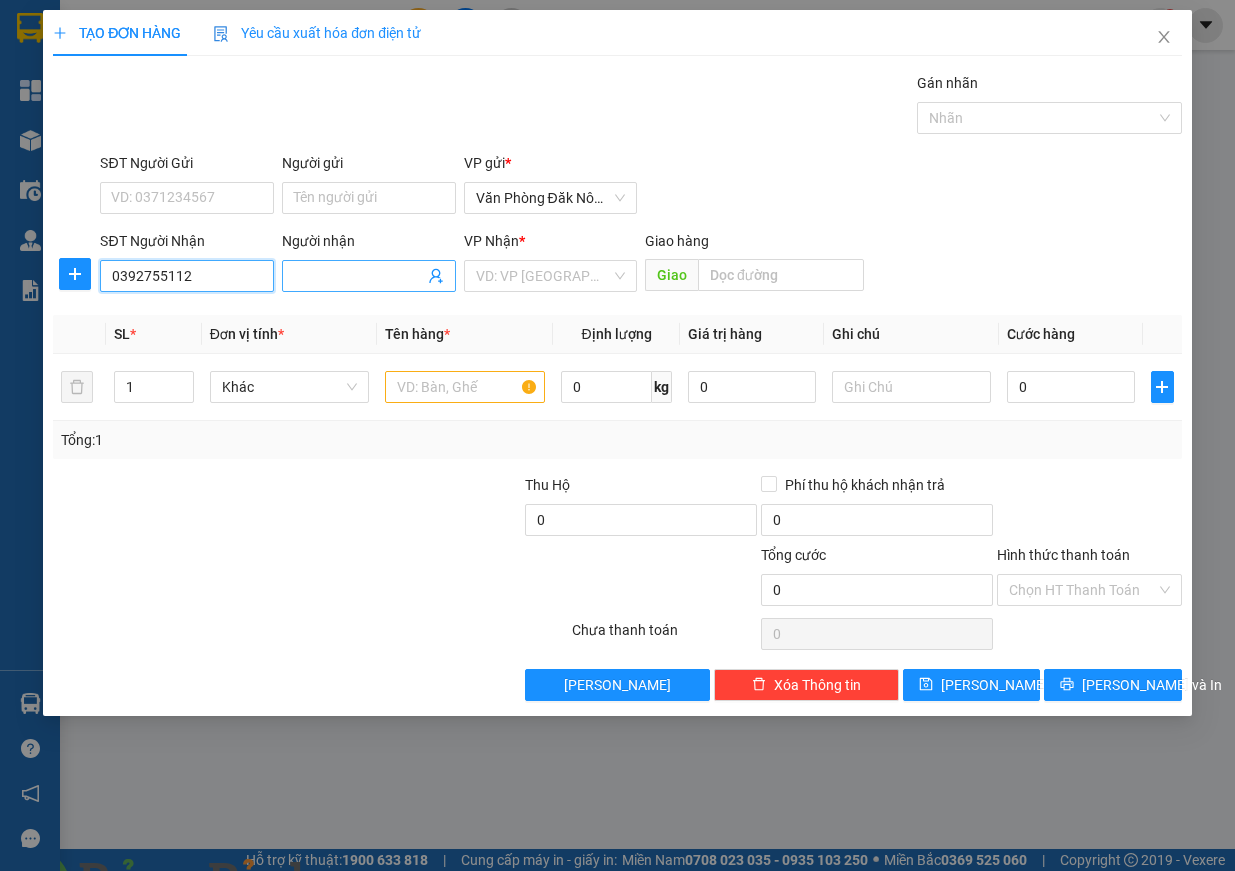 type on "0392755112" 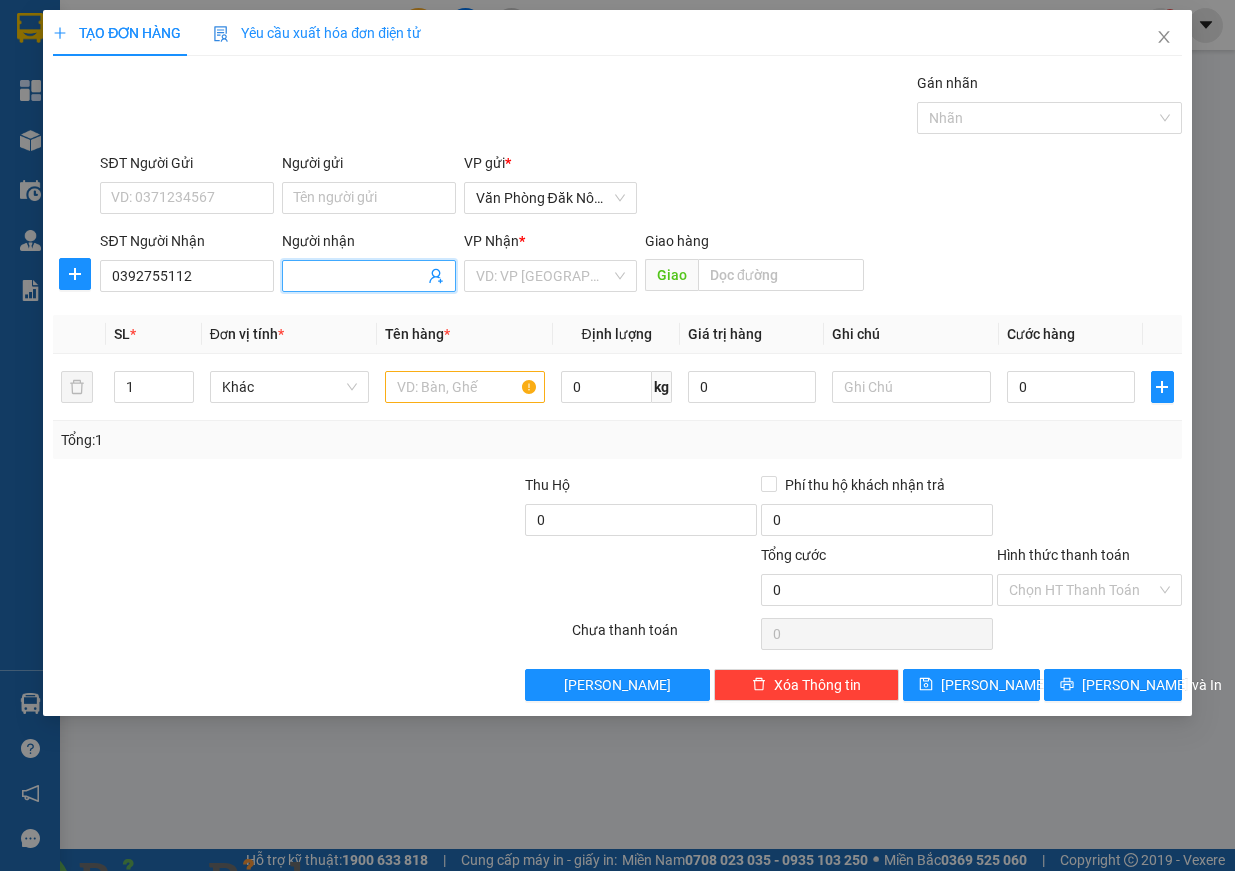 click at bounding box center [369, 276] 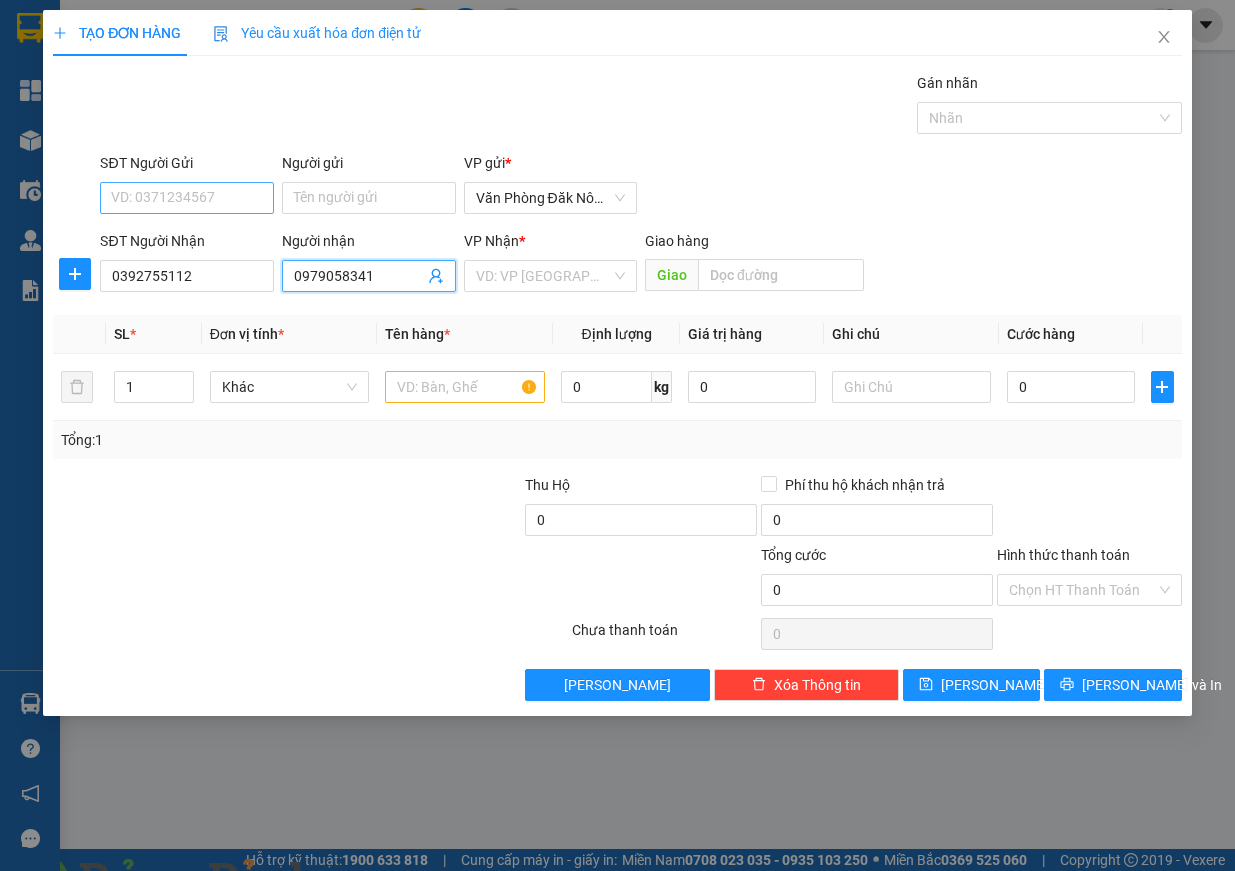 type on "0979058341" 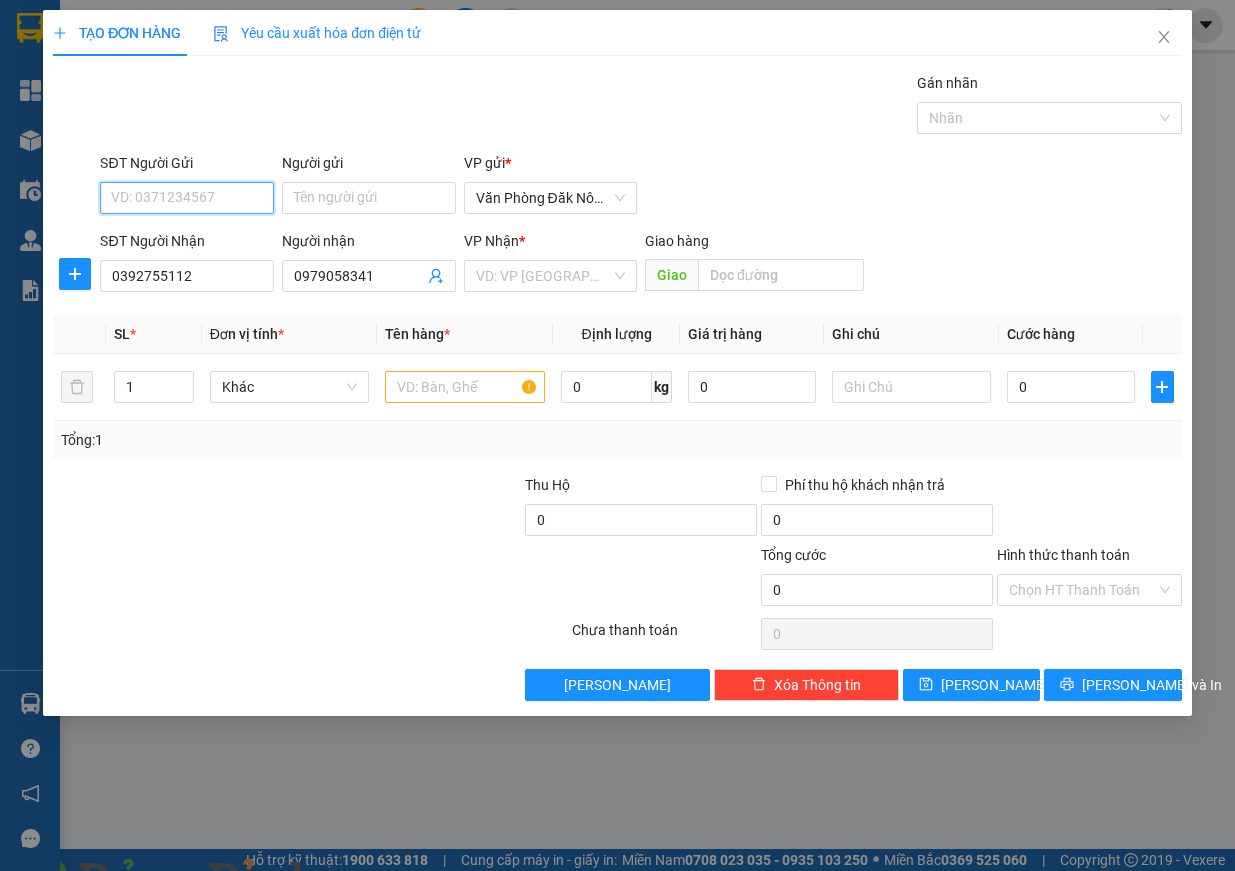 click on "SĐT Người Gửi" at bounding box center [187, 198] 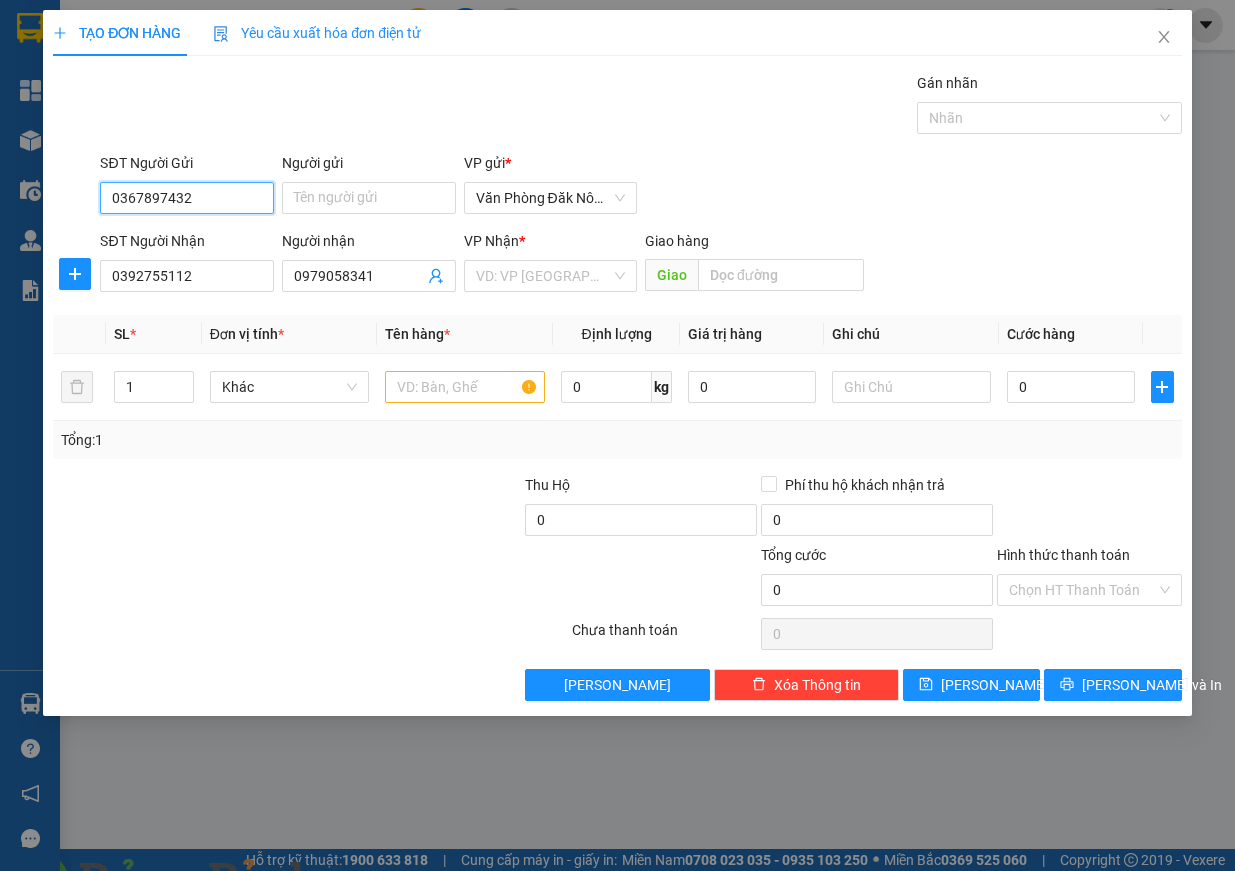 type on "0367897432" 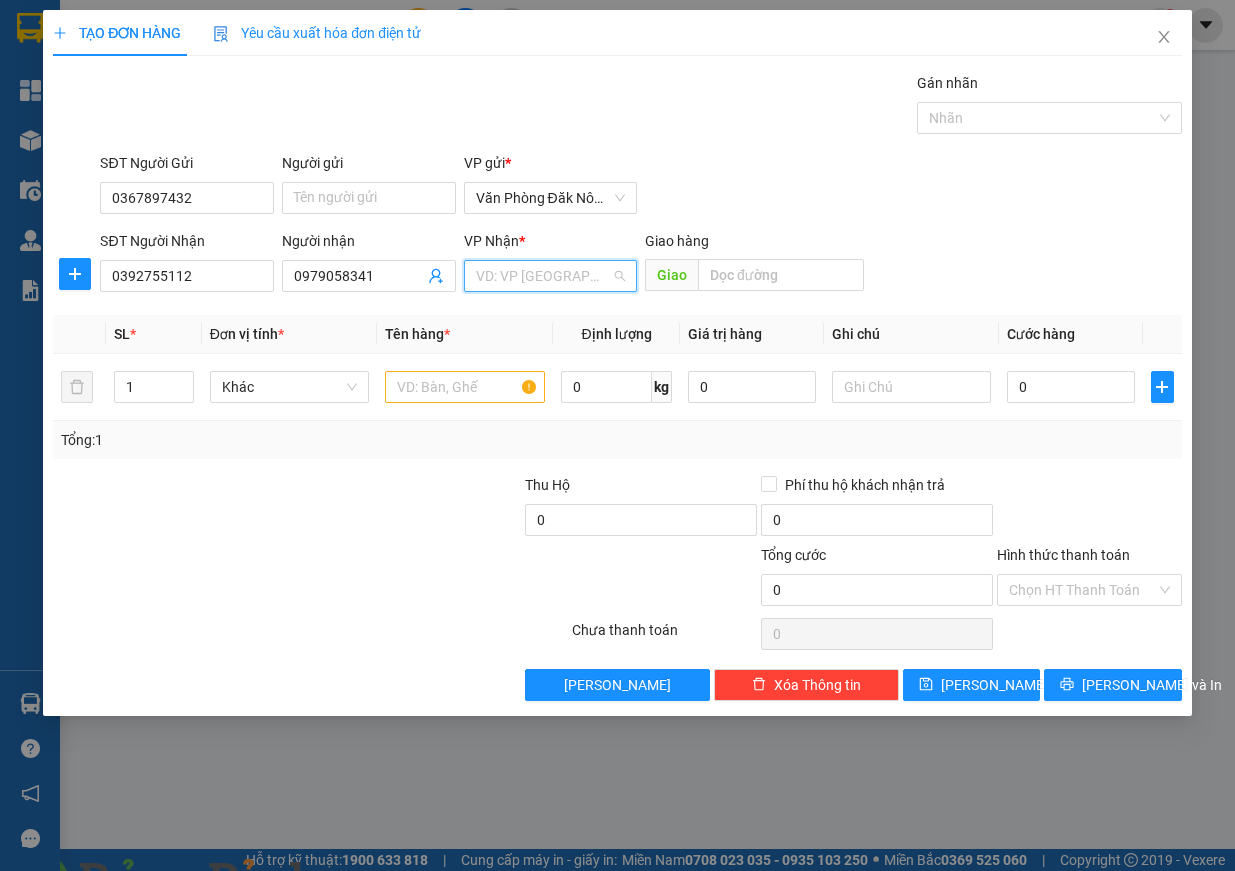 click at bounding box center [544, 276] 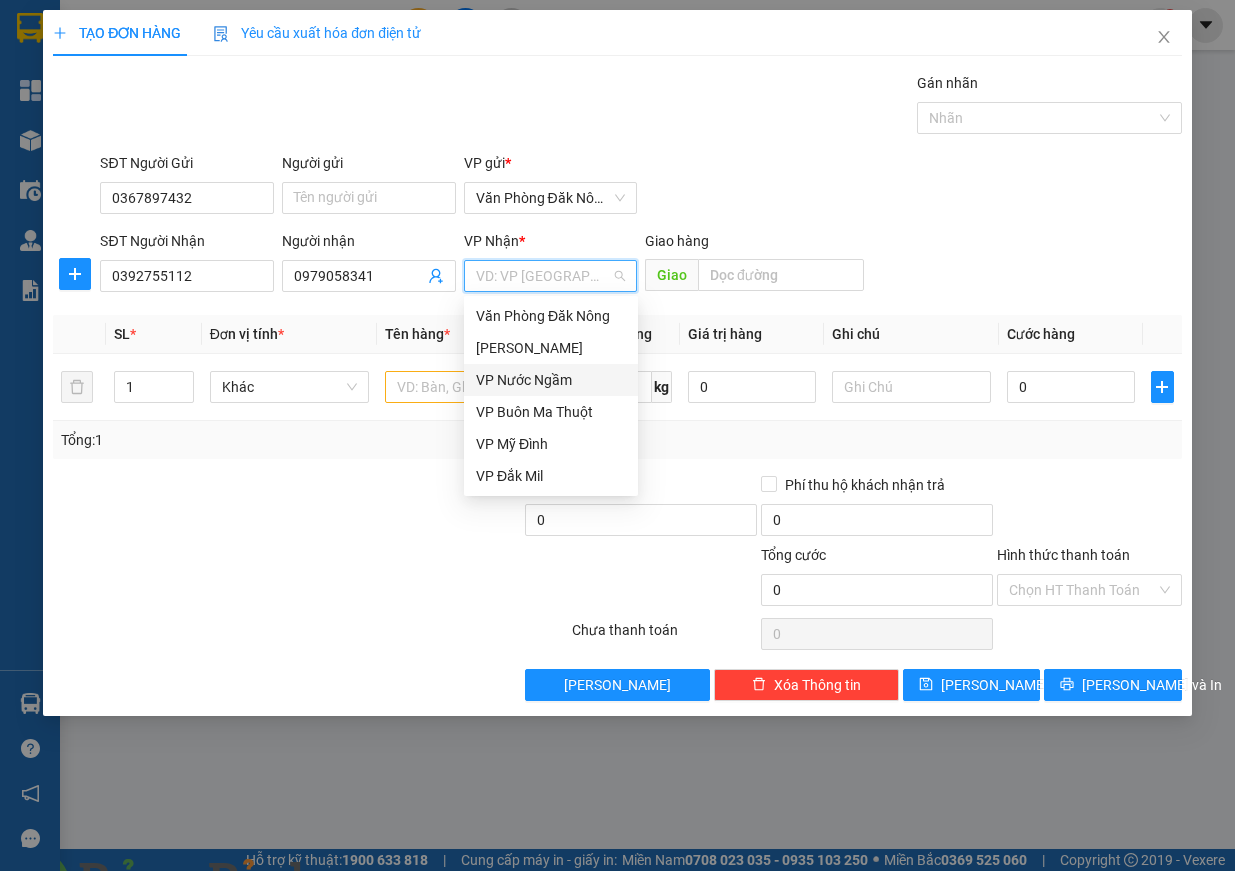 click on "VP Nước Ngầm" at bounding box center (551, 380) 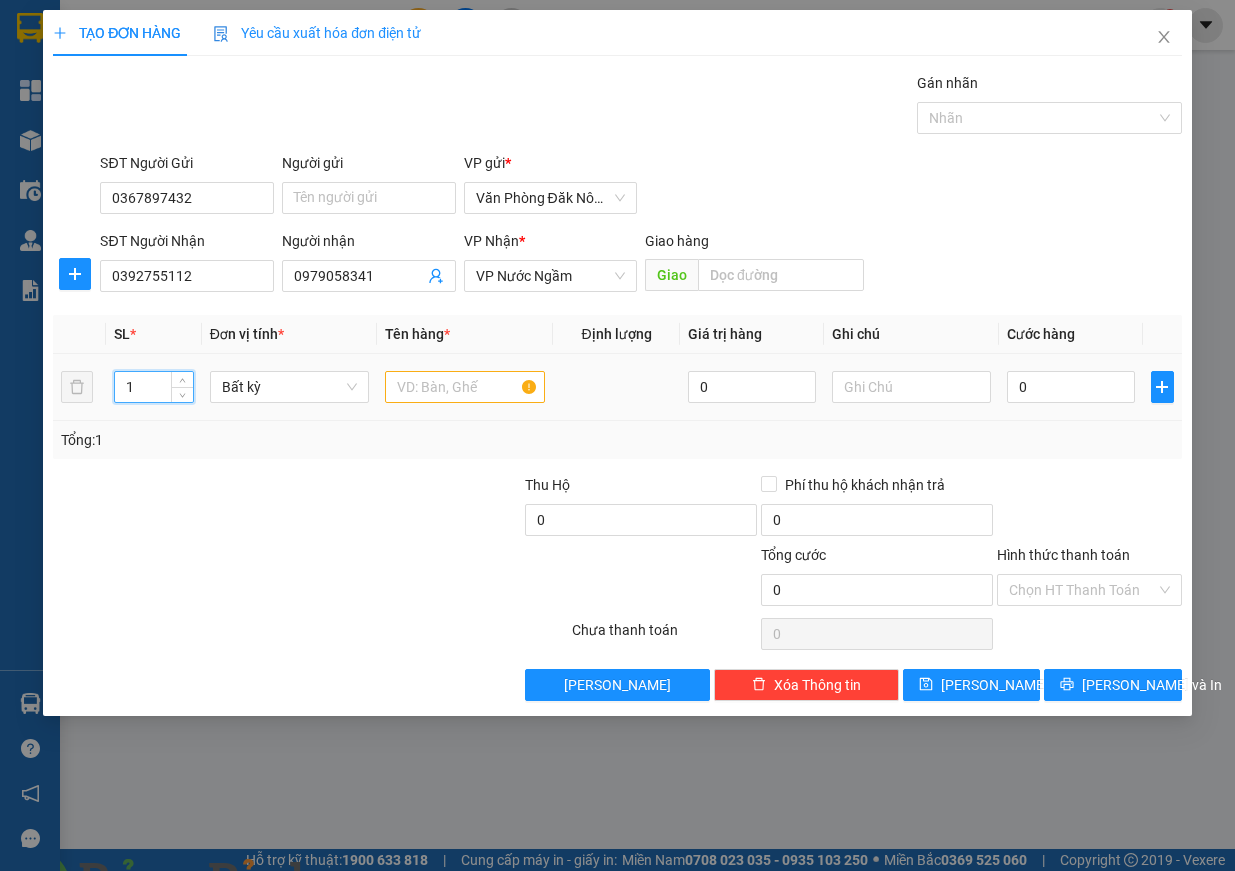 drag, startPoint x: 100, startPoint y: 399, endPoint x: 52, endPoint y: 399, distance: 48 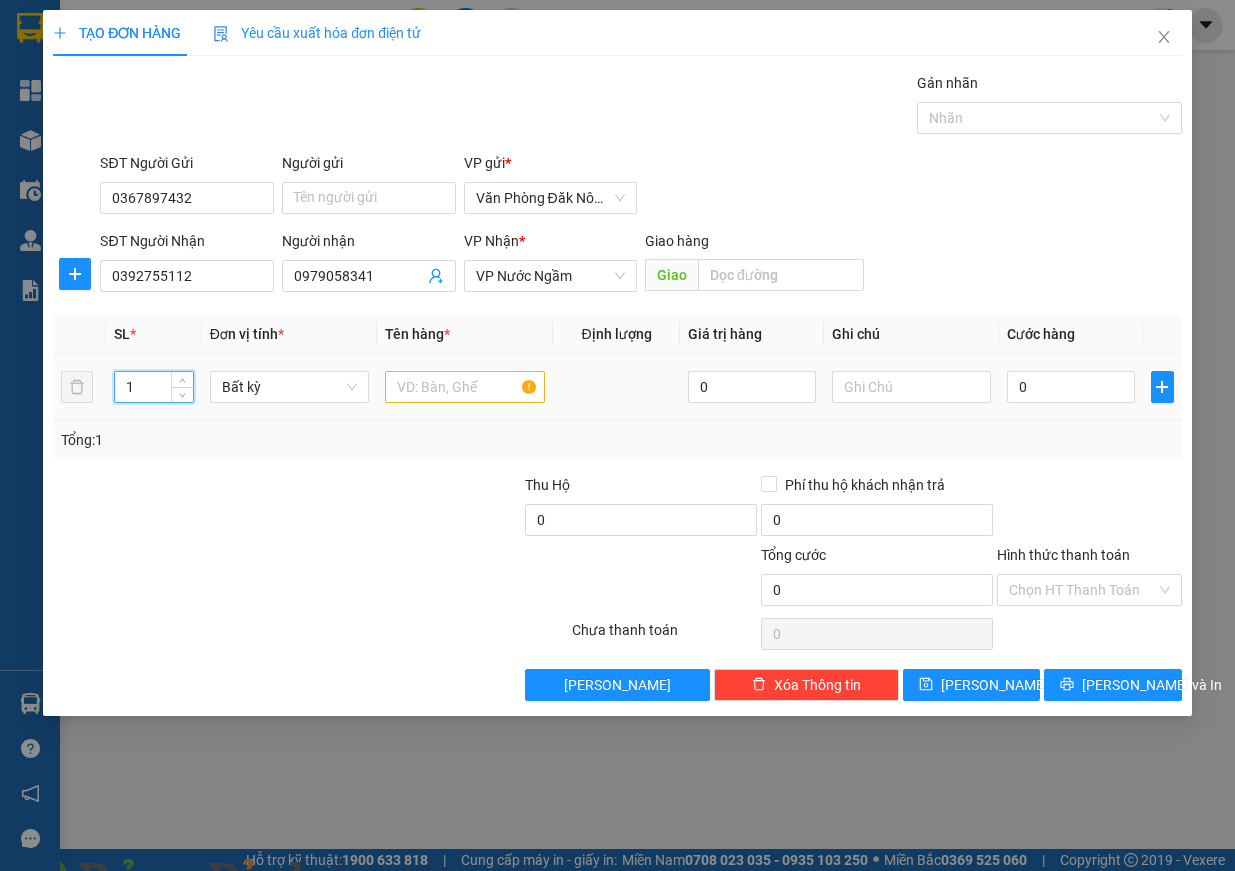 click on "TẠO ĐƠN HÀNG Yêu cầu xuất hóa đơn điện tử Transit Pickup Surcharge Ids Transit Deliver Surcharge Ids Transit Deliver Surcharge Transit Deliver Surcharge Gói vận chuyển  * Tiêu chuẩn Gán nhãn   Nhãn SĐT Người Gửi 0367897432 Người gửi Tên người gửi VP gửi  * Văn Phòng Đăk Nông SĐT Người Nhận 0392755112 Người nhận 0979058341 VP Nhận  * VP Nước Ngầm Giao hàng Giao SL  * Đơn vị tính  * Tên hàng  * Định lượng Giá trị hàng Ghi chú Cước hàng                   1 Bất kỳ 0 0 Tổng:  1 Thu Hộ 0 Phí thu hộ khách nhận trả 0 Tổng cước 0 Hình thức thanh toán Chọn HT Thanh Toán Số tiền thu trước 0 Chưa thanh toán 0 Chọn HT Thanh Toán Lưu nháp Xóa Thông tin [PERSON_NAME] và In" at bounding box center [617, 363] 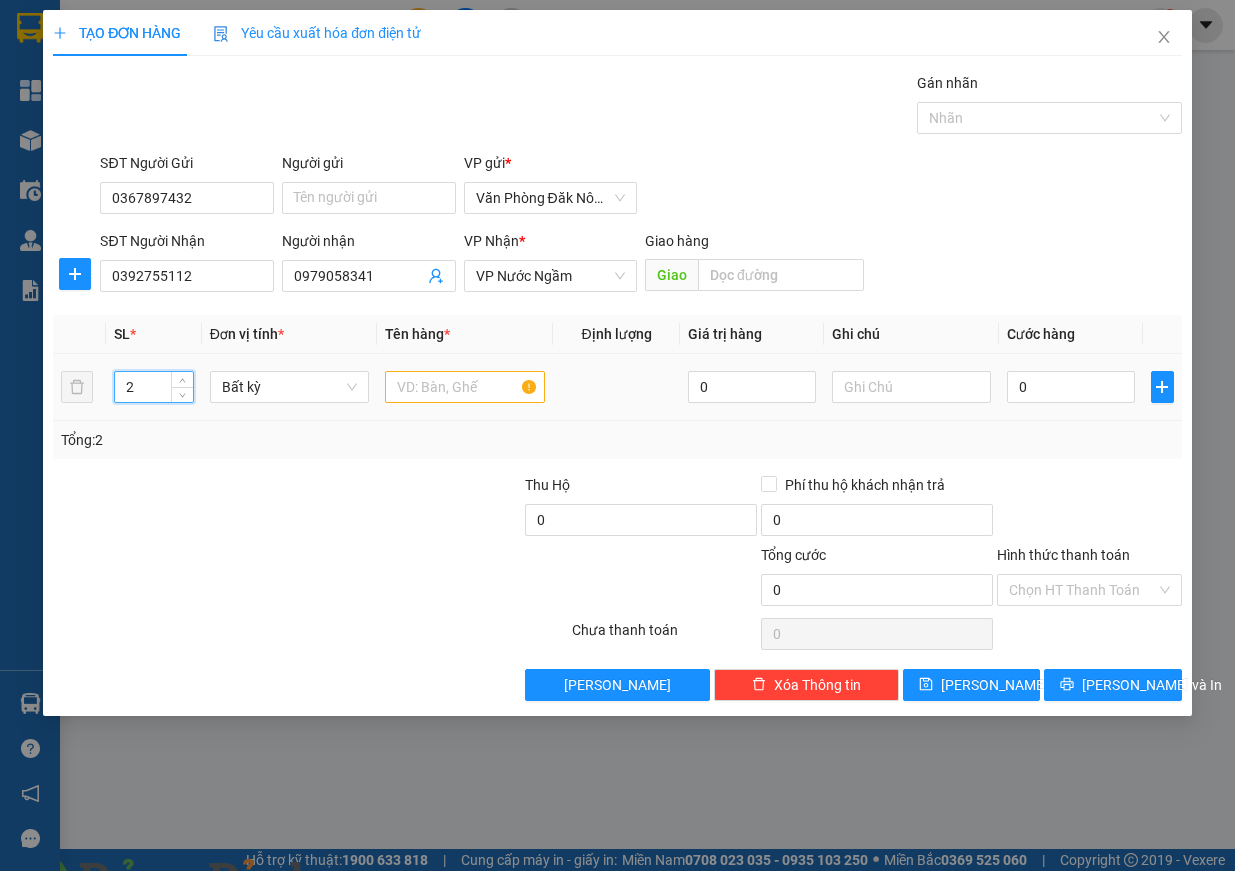 type on "2" 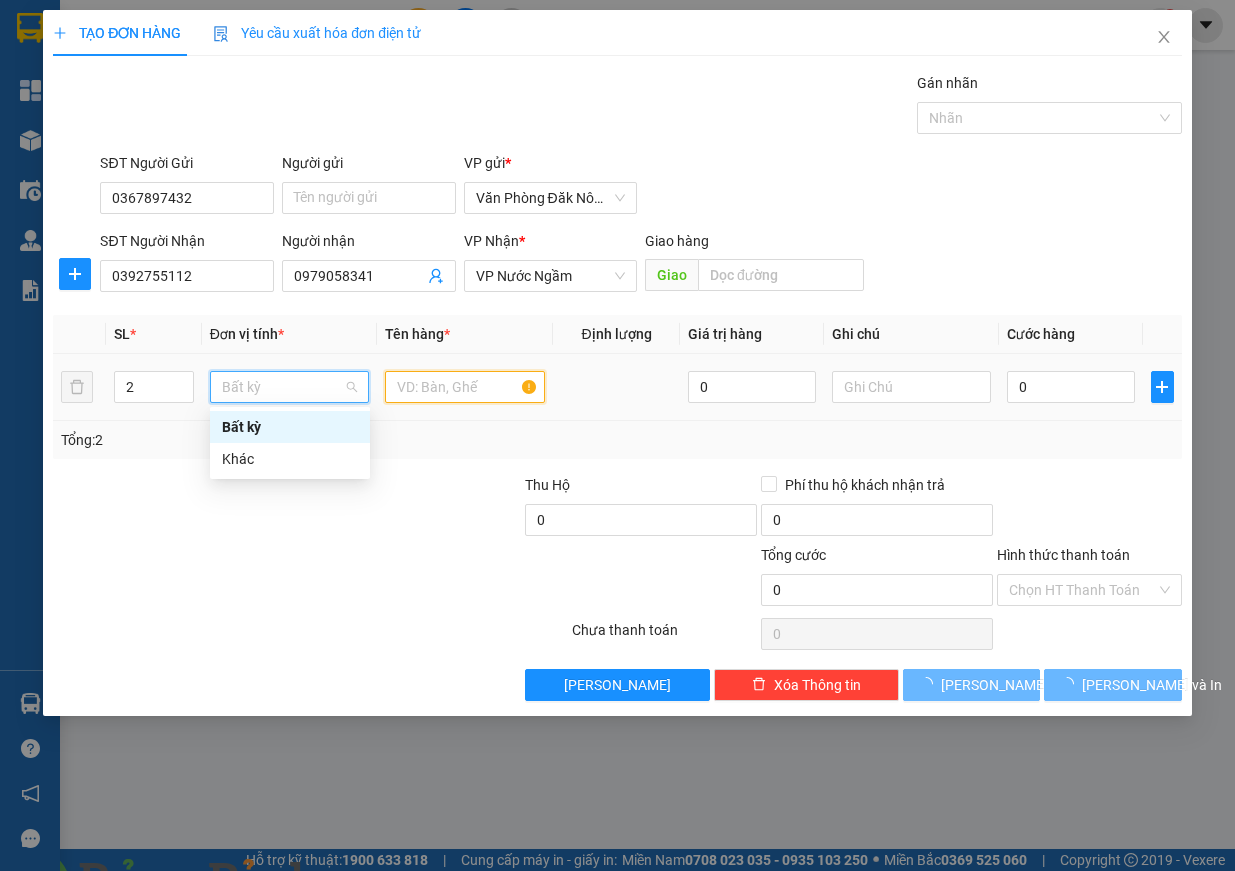 click at bounding box center (465, 387) 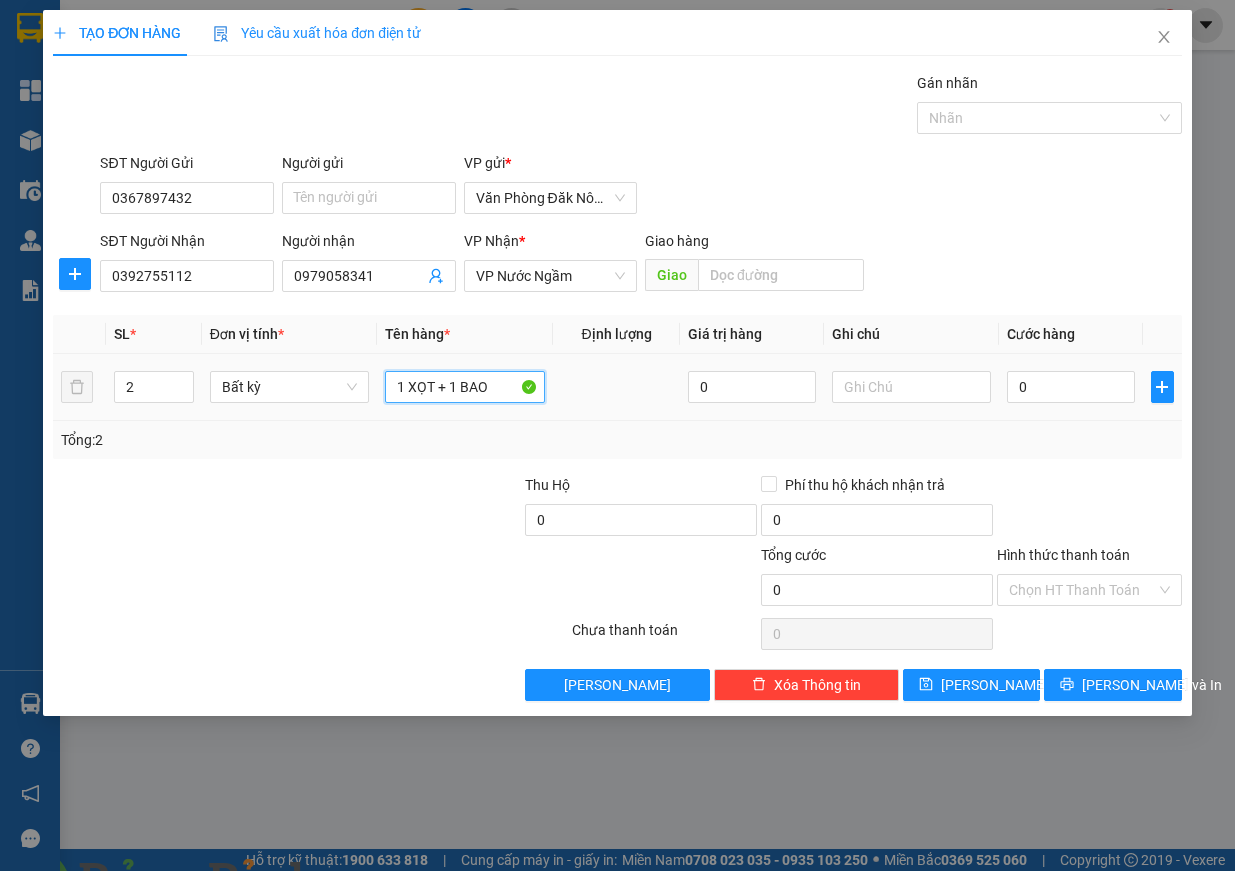 type on "1 XỌT + 1 BAO" 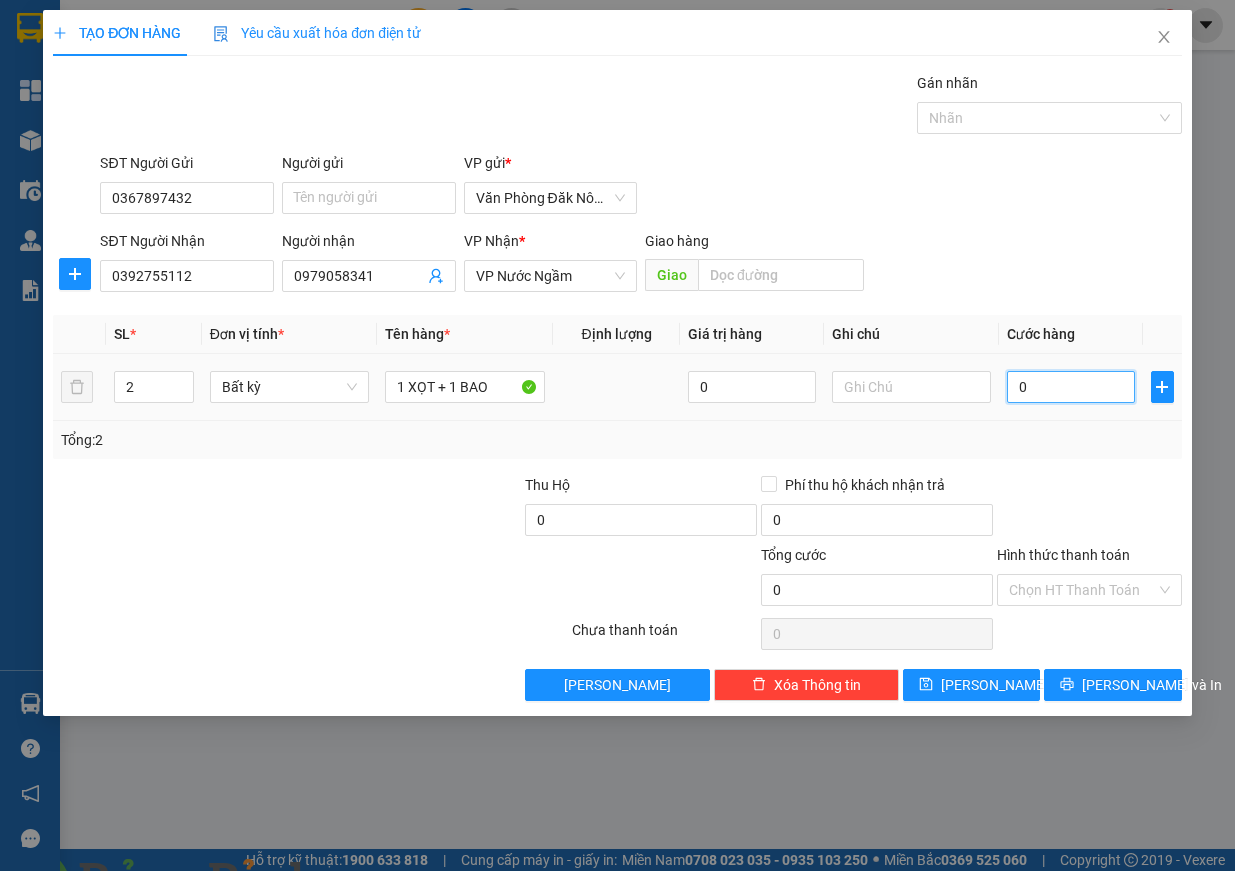 click on "0" at bounding box center [1071, 387] 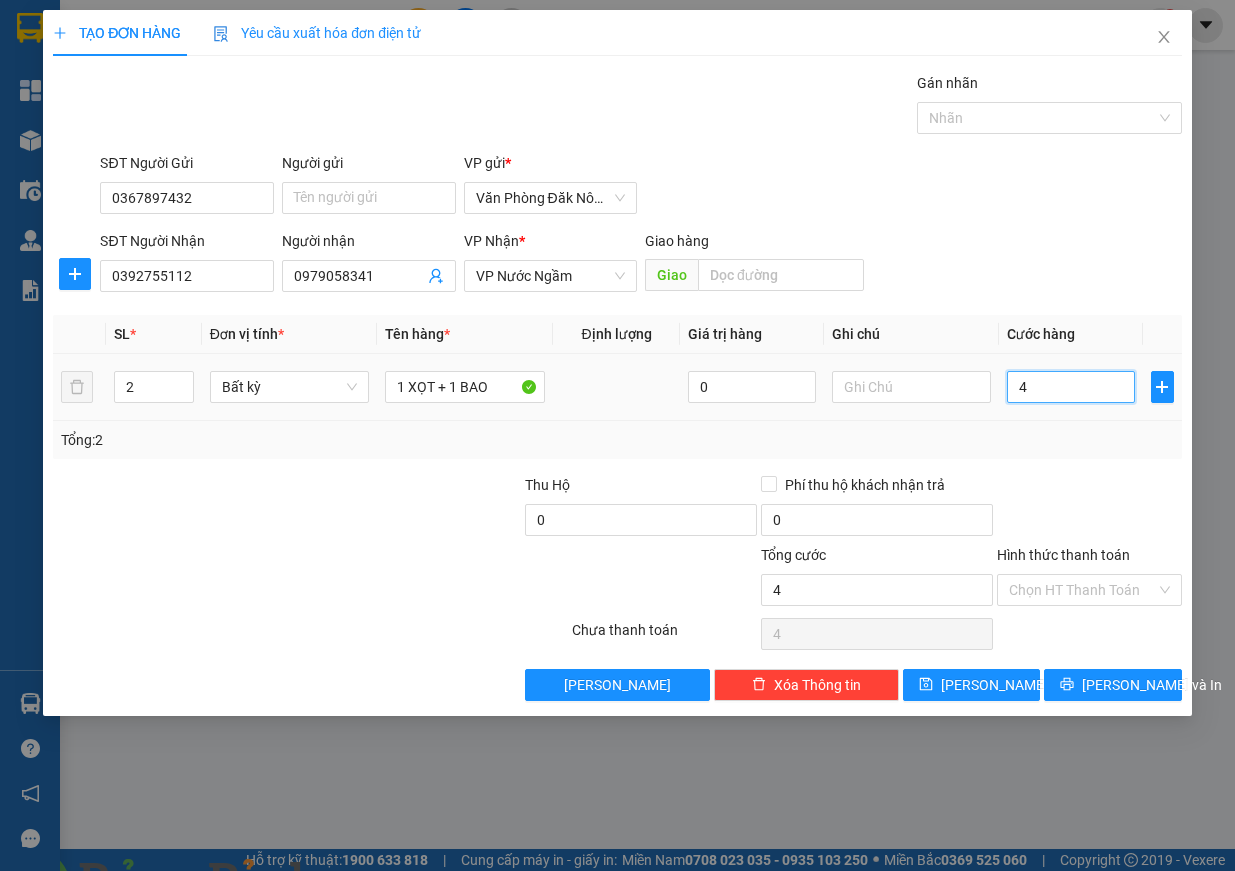 type on "4" 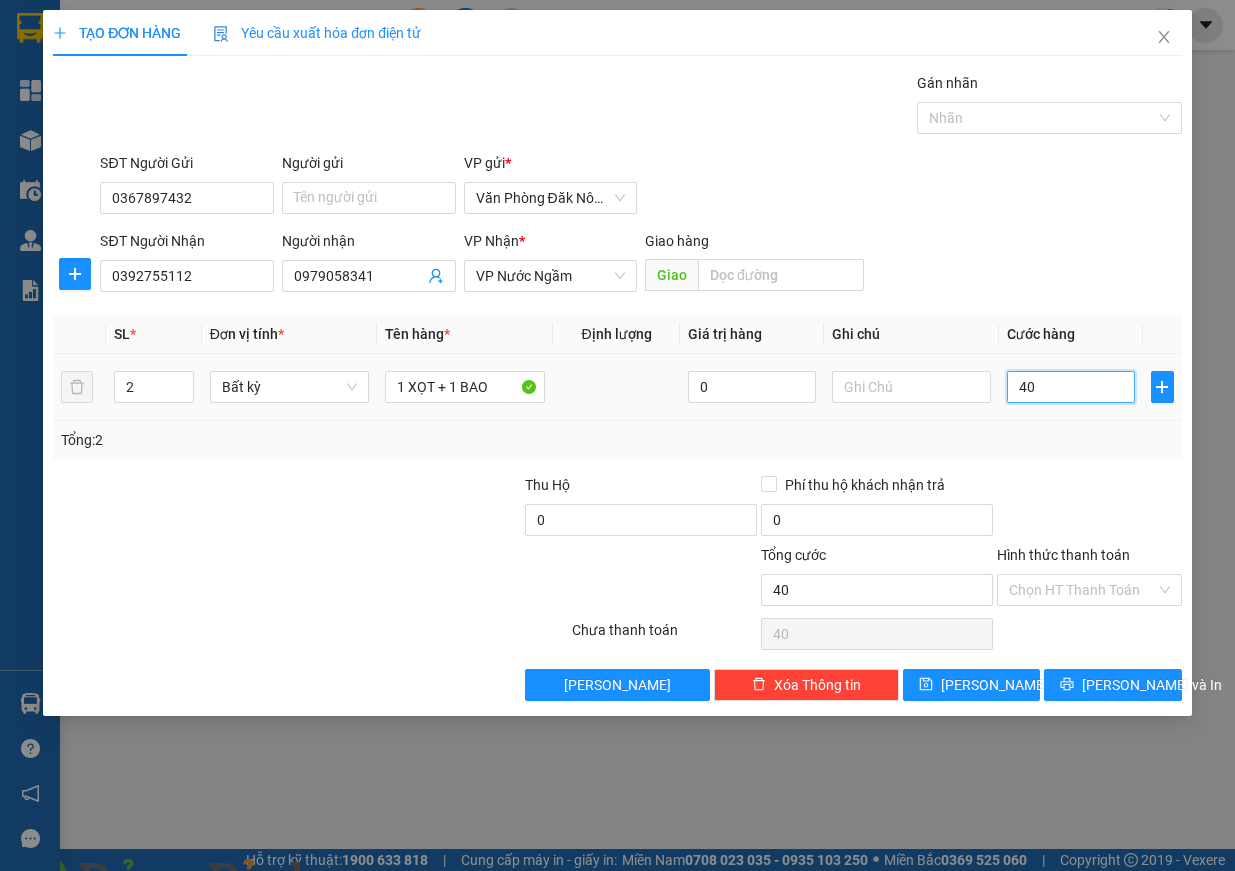 type on "400" 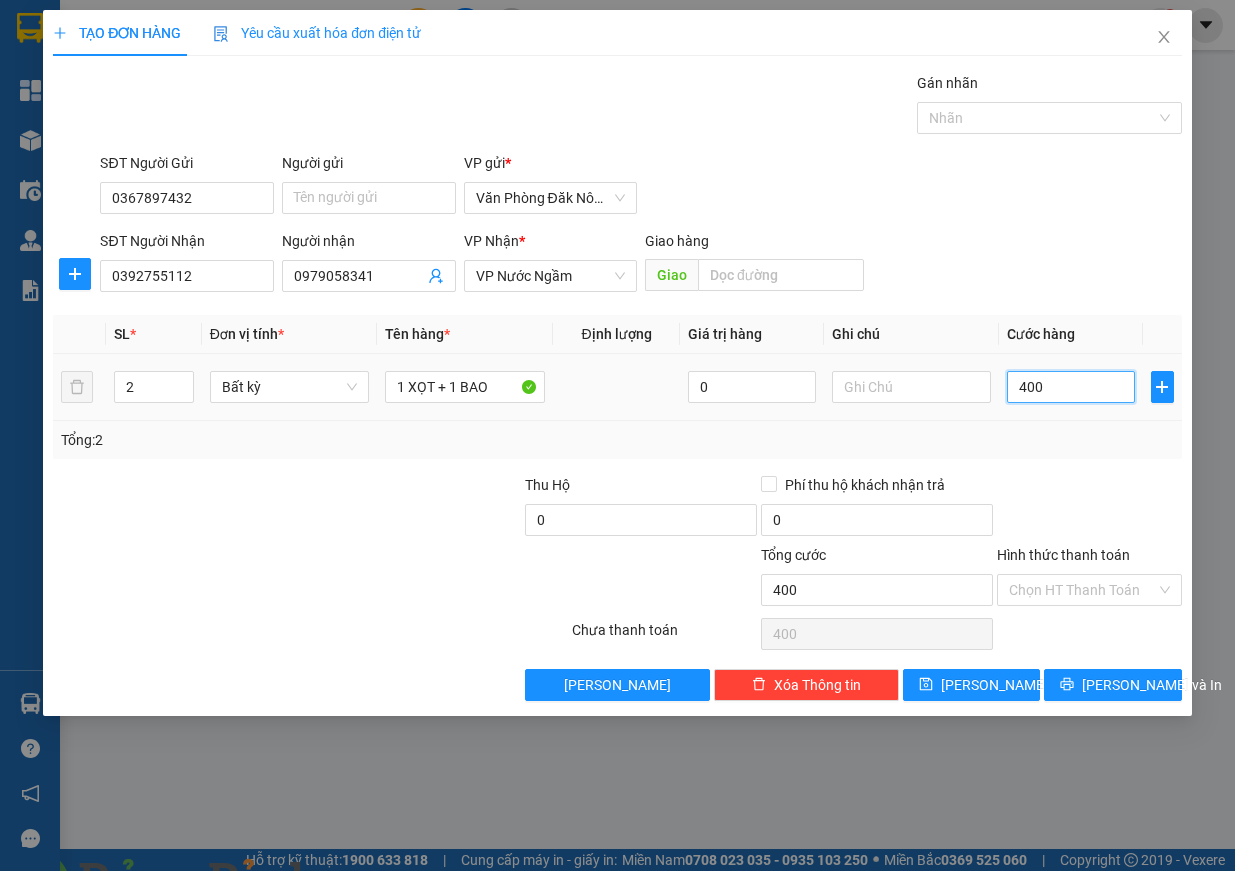 type on "4.000" 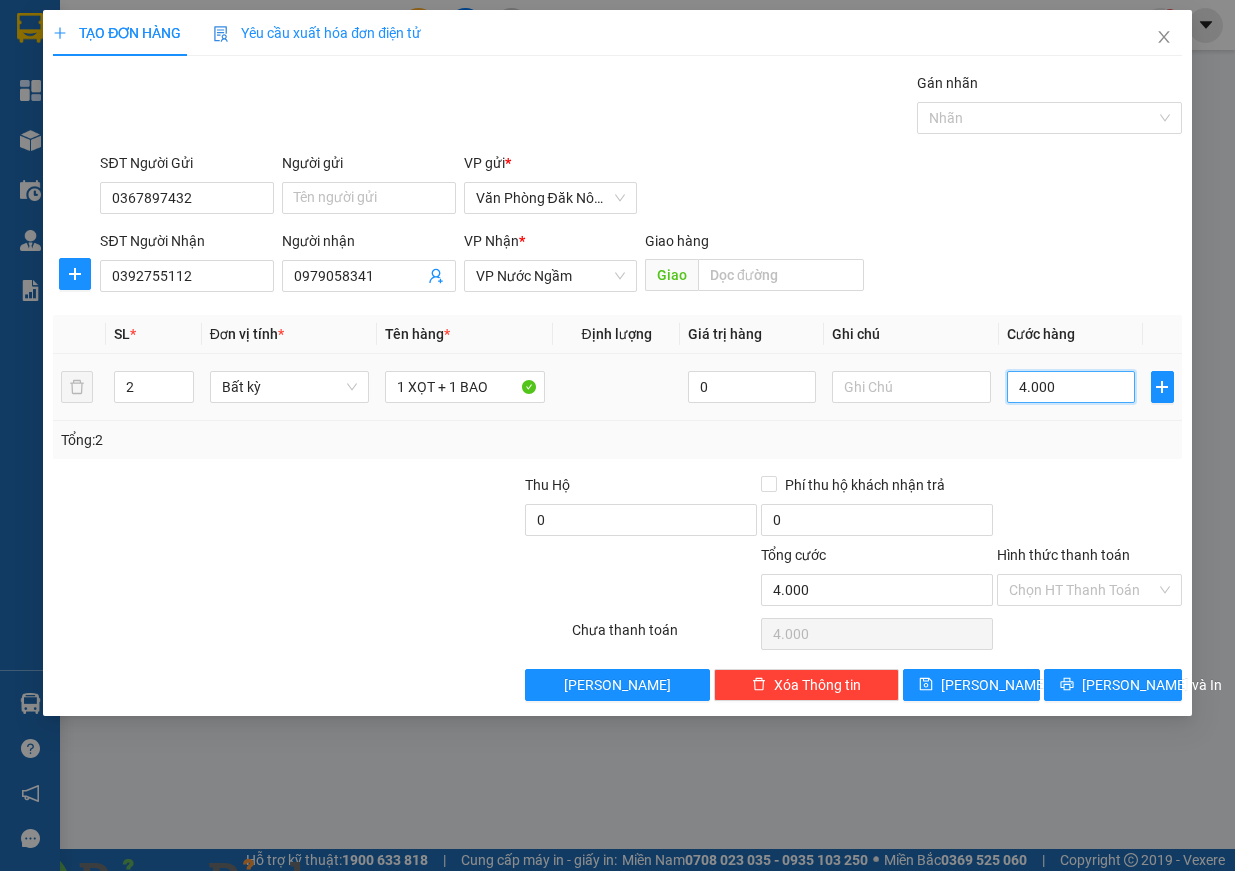 type on "40.000" 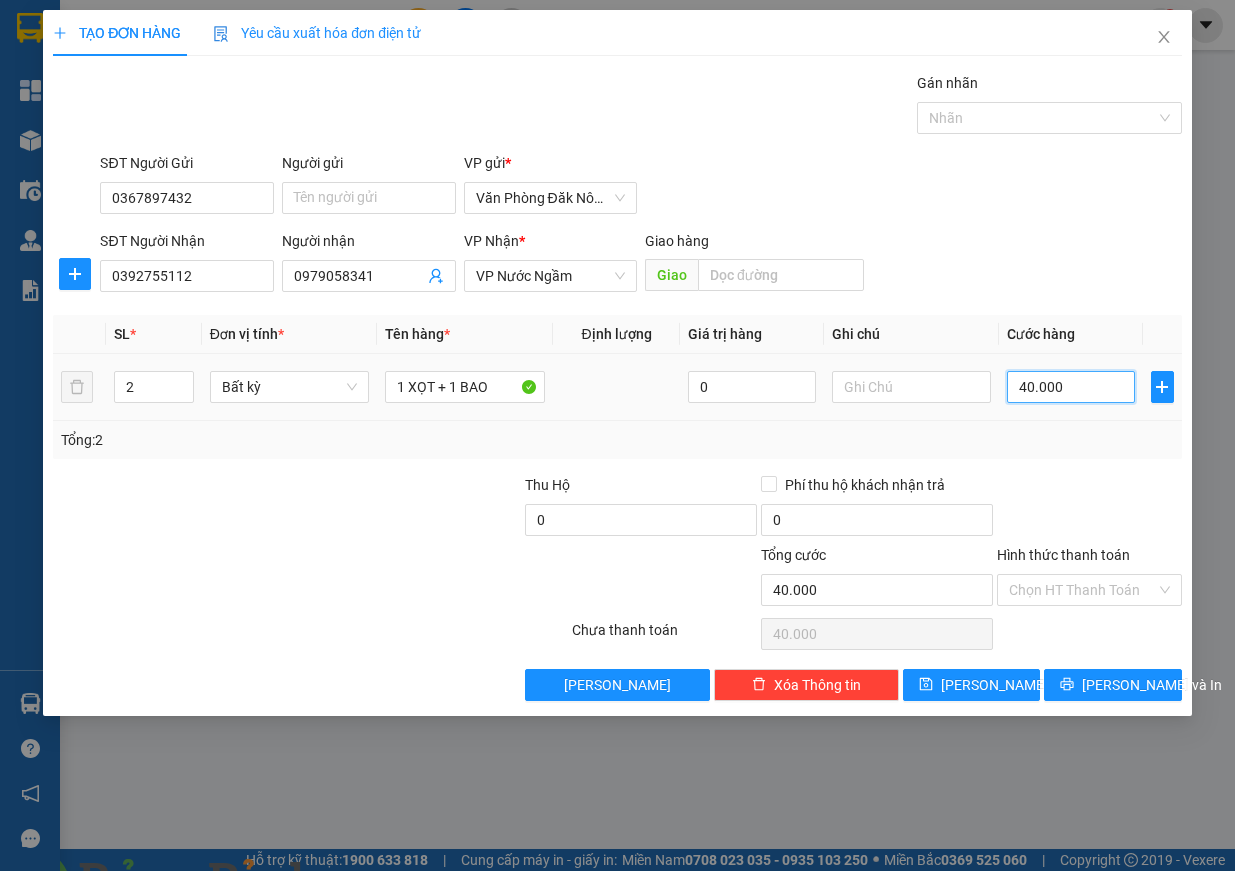 type on "400.000" 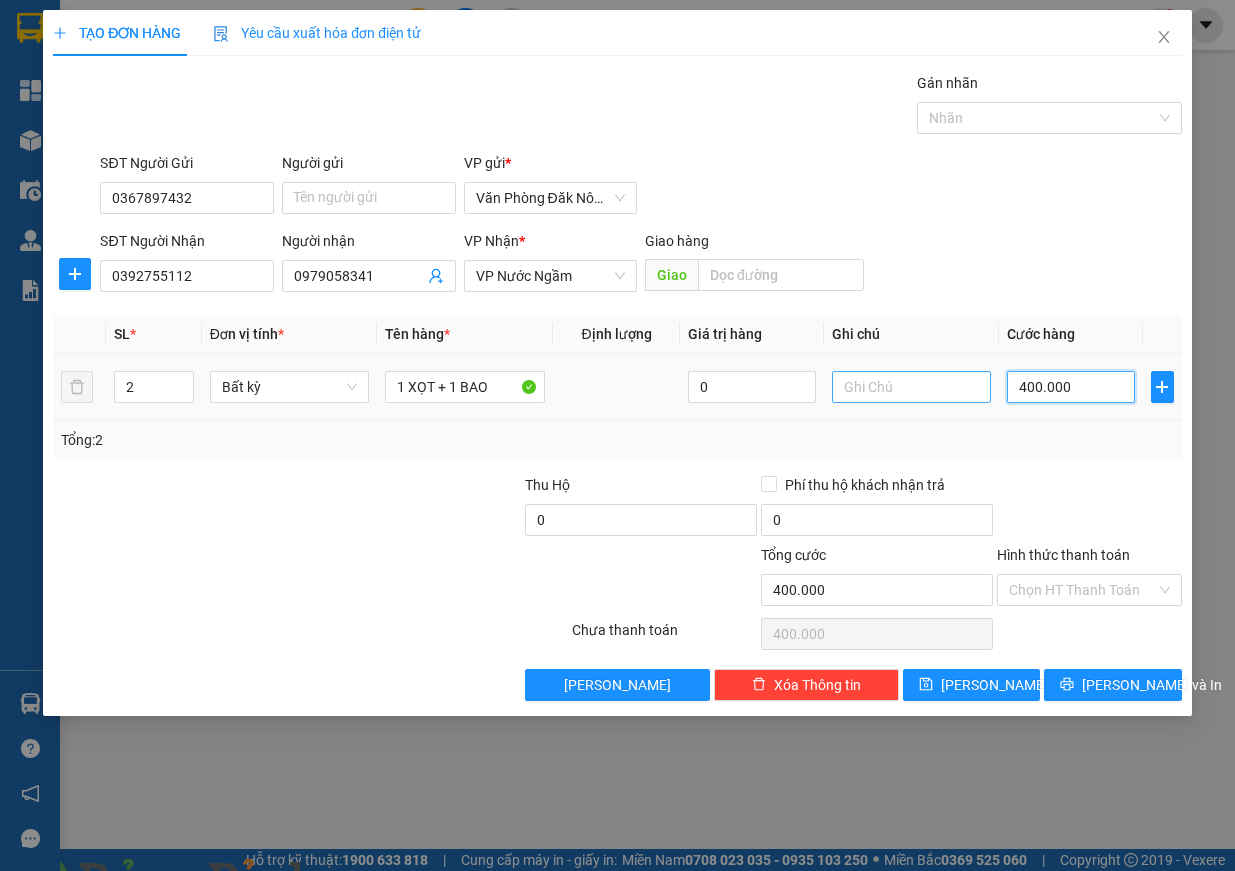 type on "400.000" 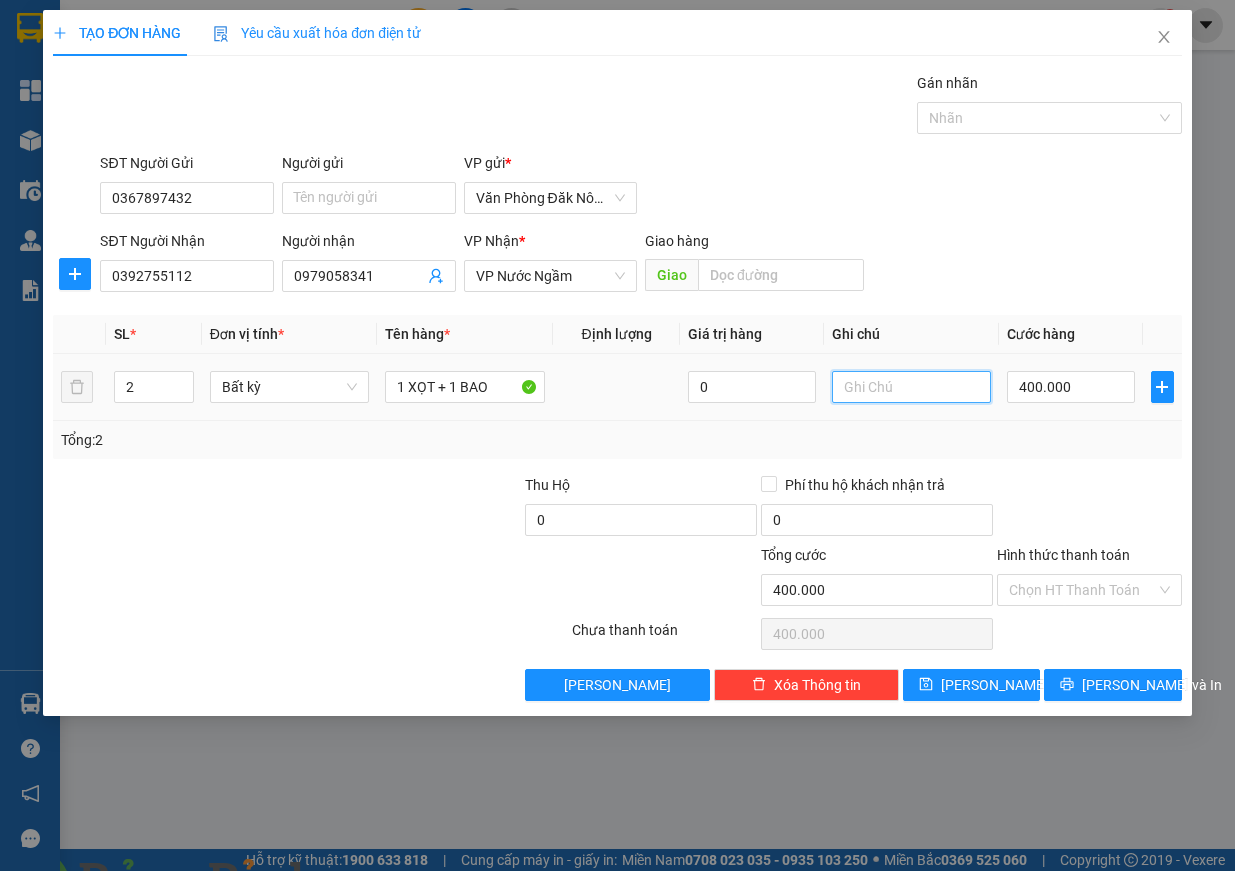 click at bounding box center (912, 387) 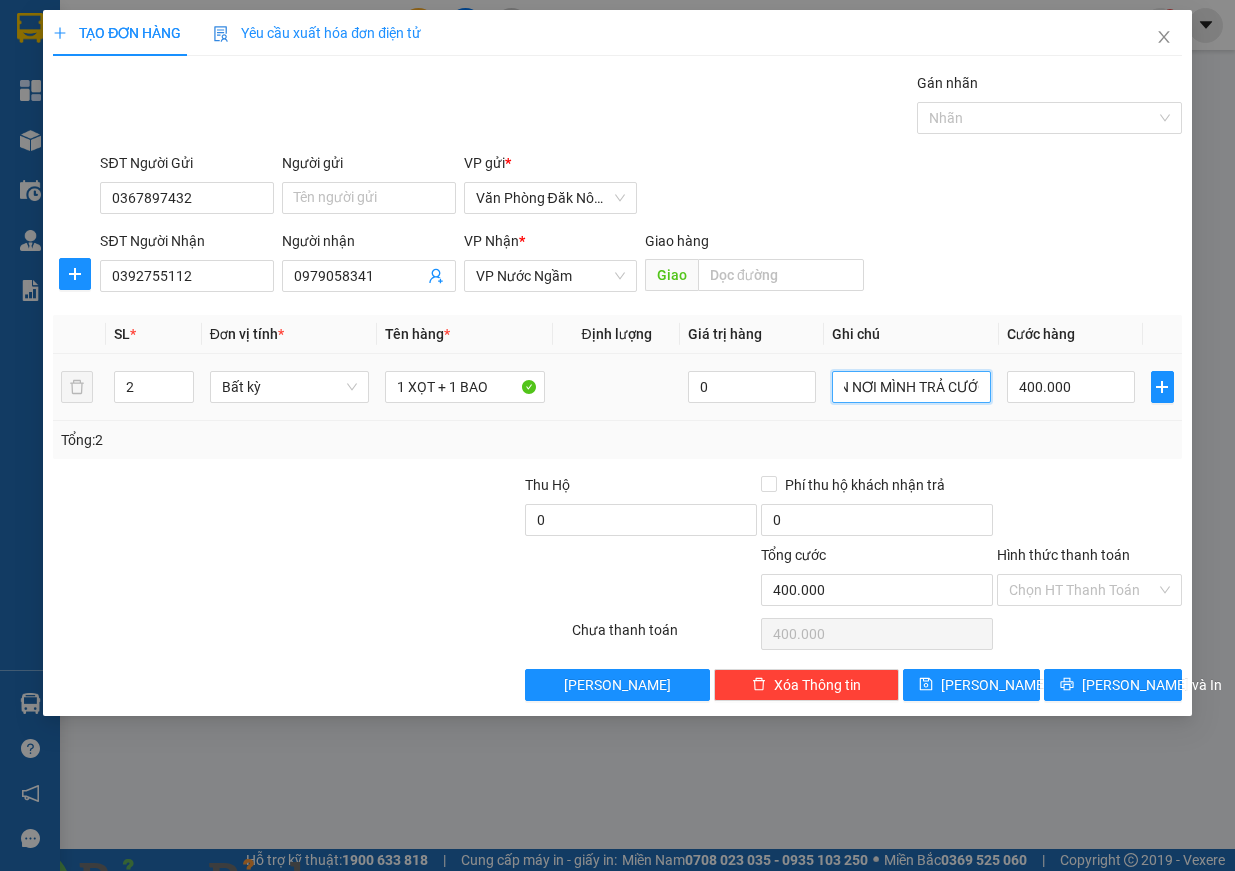 scroll, scrollTop: 0, scrollLeft: 63, axis: horizontal 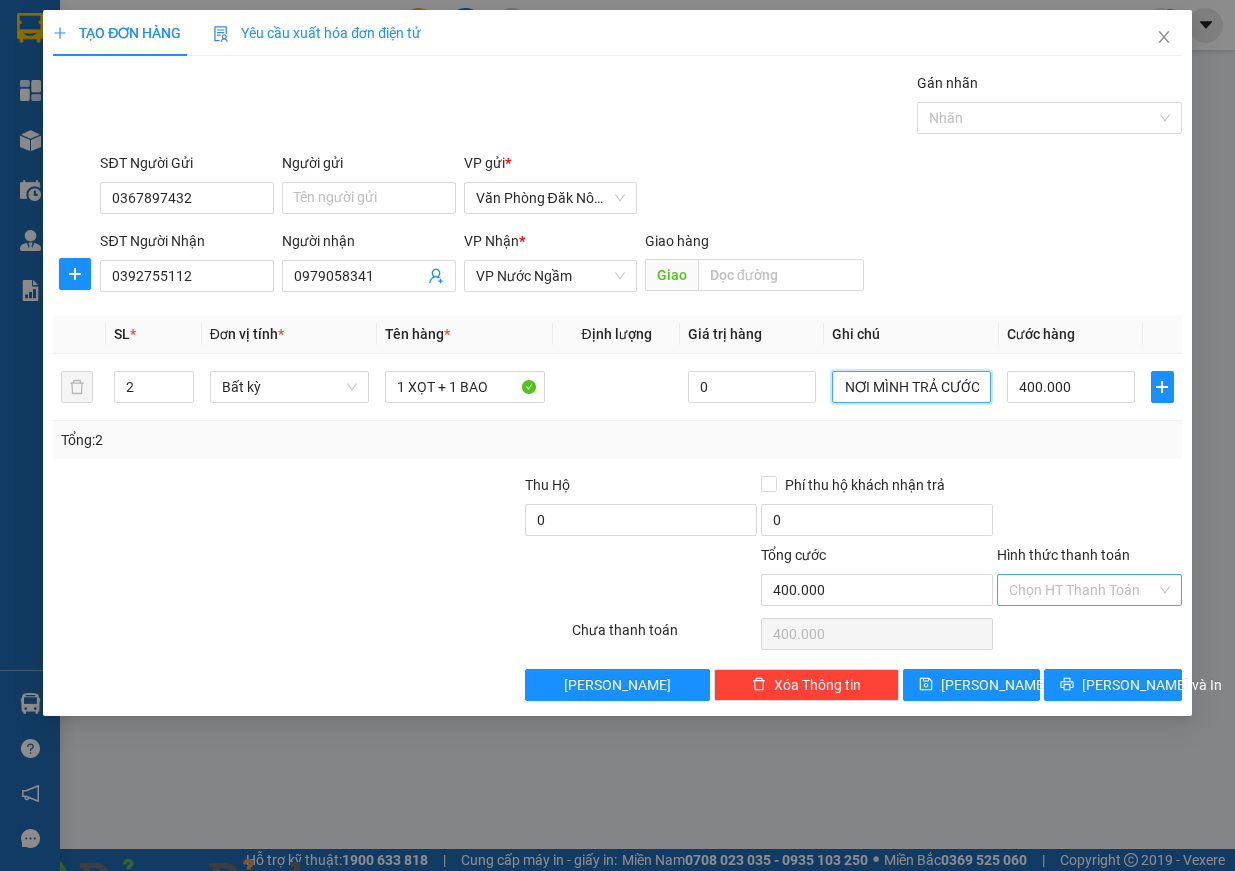 type on "SHIP TẬN NƠI MÌNH TRẢ CƯỚC" 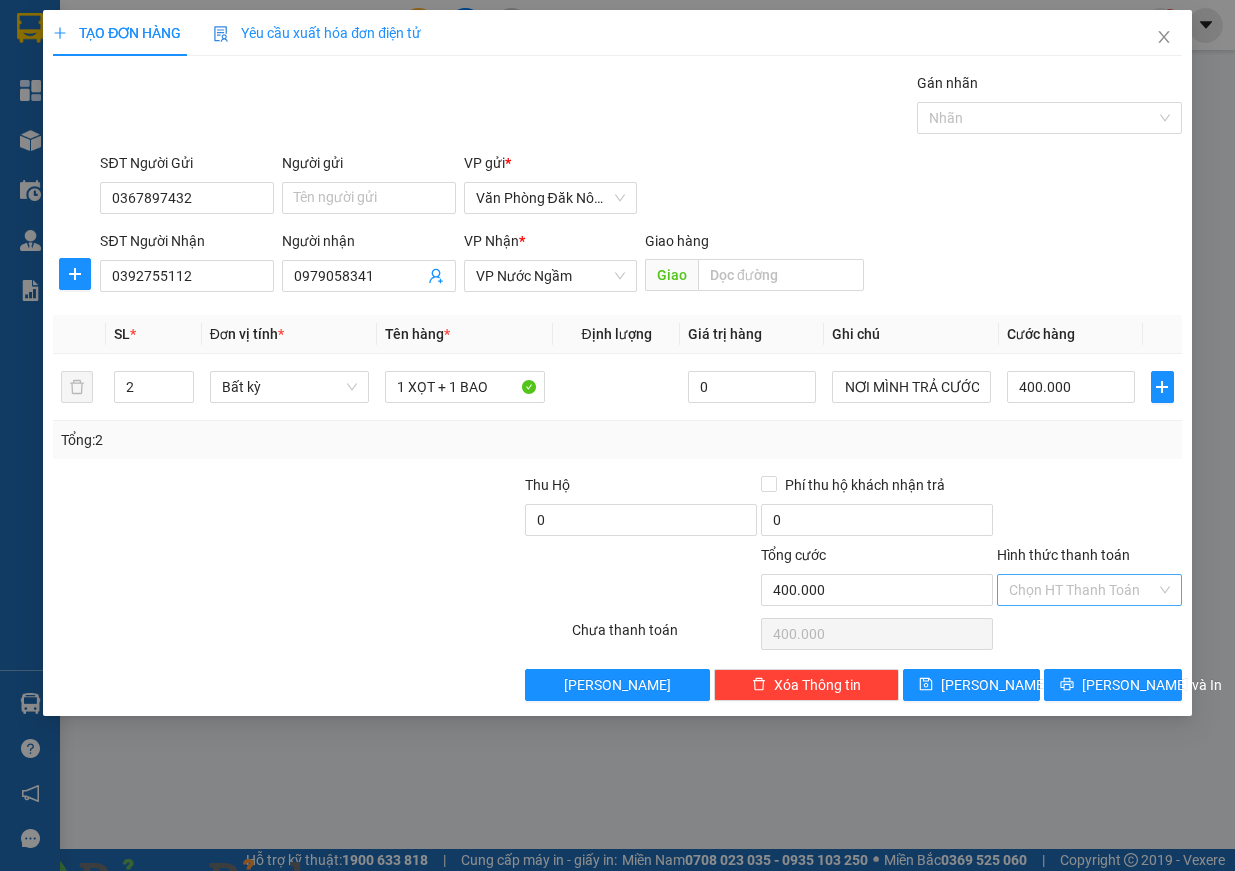 scroll, scrollTop: 0, scrollLeft: 0, axis: both 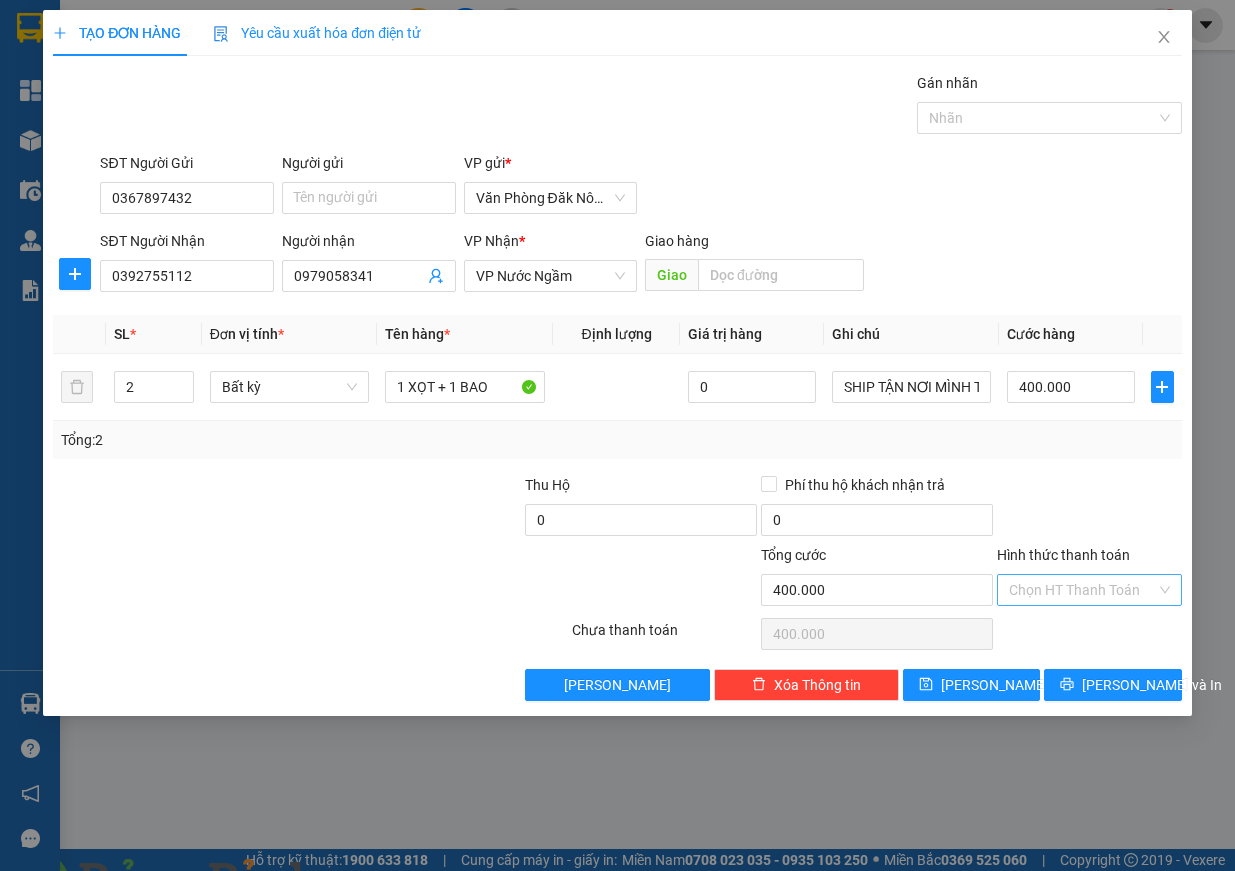 click on "Hình thức thanh toán" at bounding box center (1082, 590) 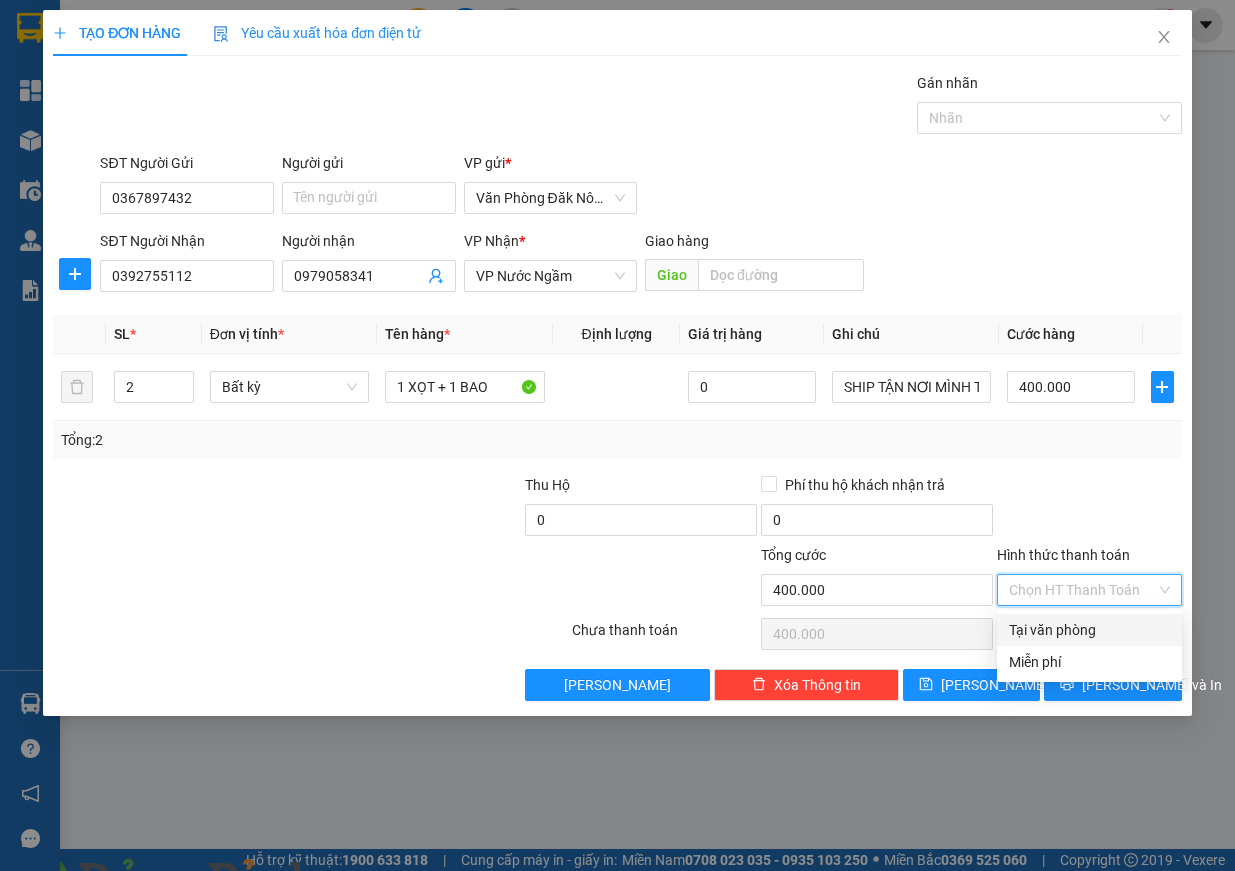 click on "Tại văn phòng" at bounding box center (1089, 630) 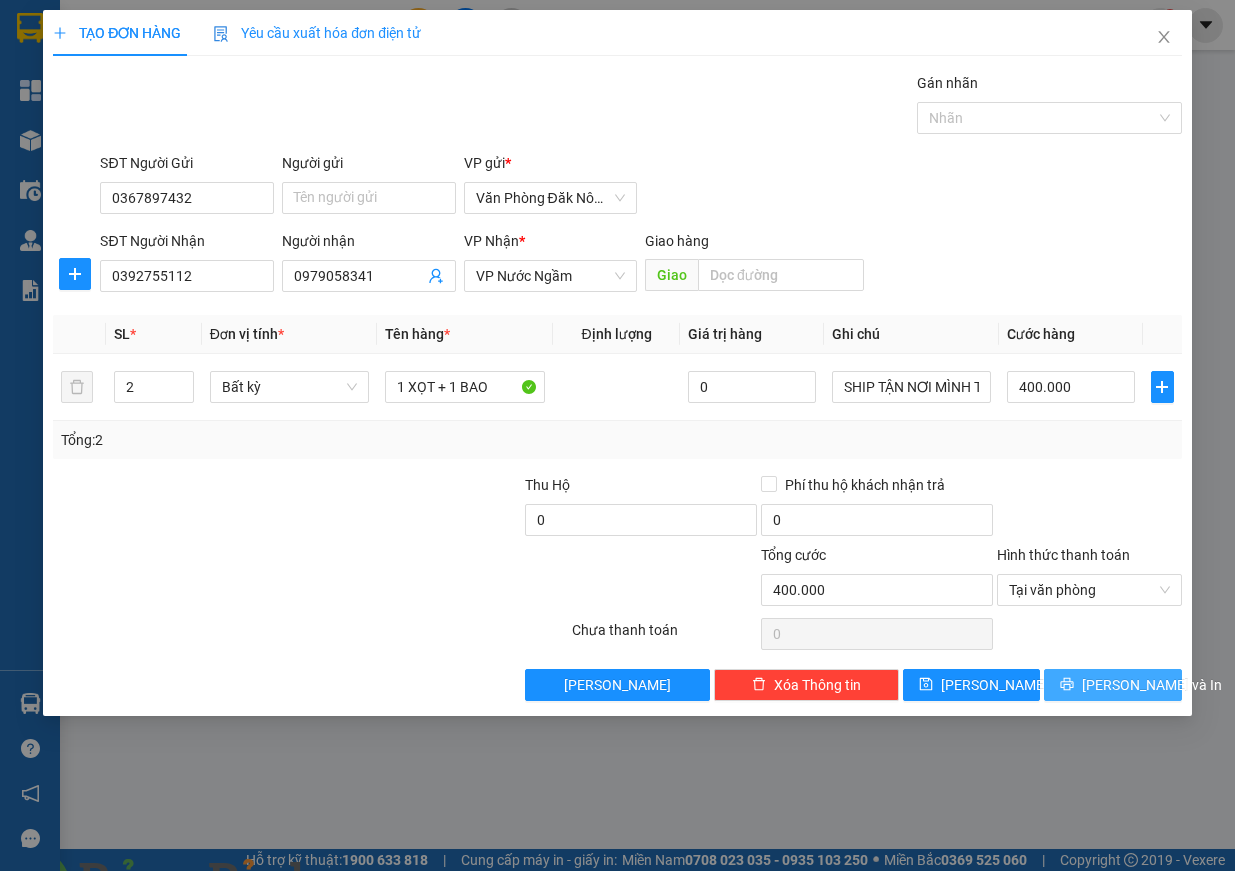 click on "[PERSON_NAME] và In" at bounding box center [1152, 685] 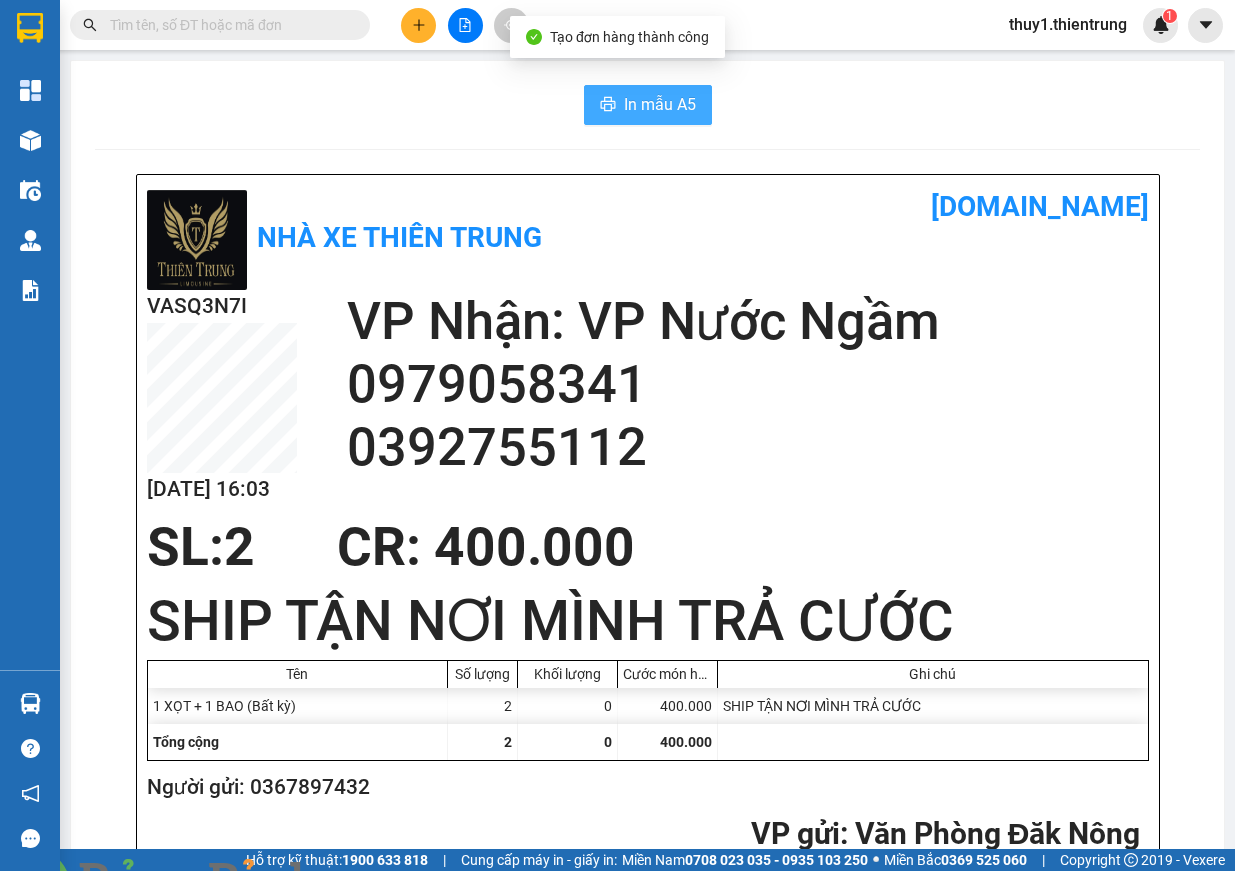 click on "In mẫu A5" at bounding box center (660, 104) 